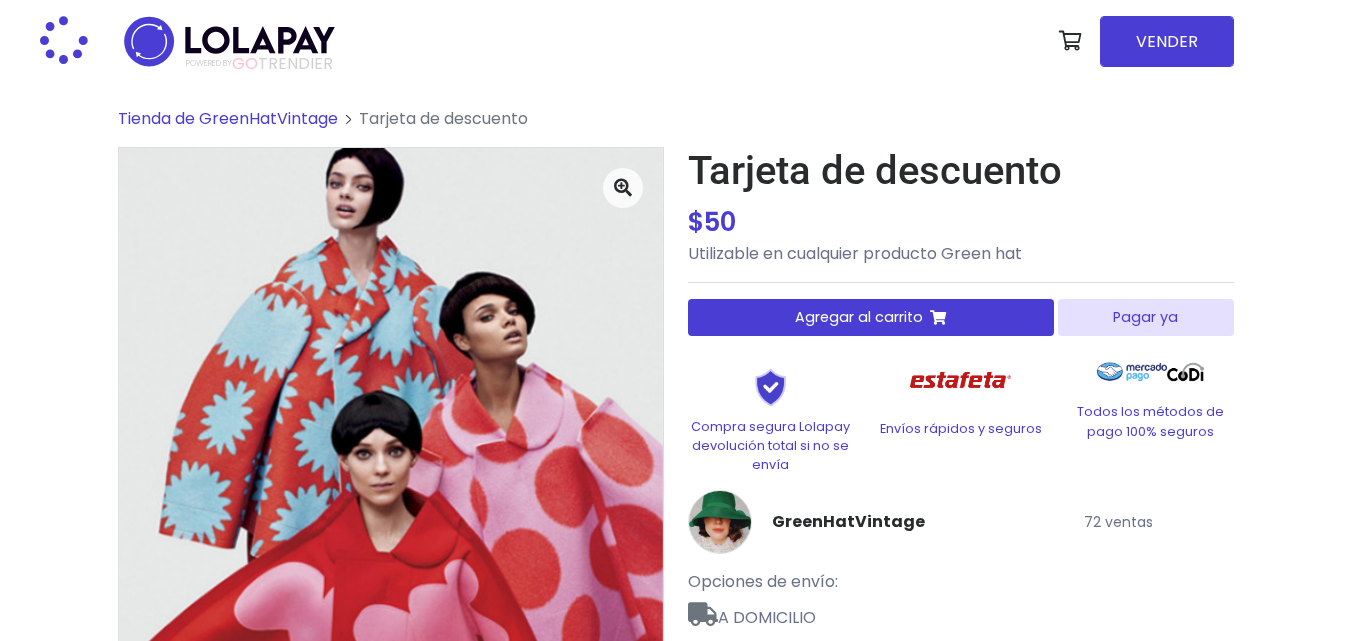 scroll, scrollTop: 0, scrollLeft: 0, axis: both 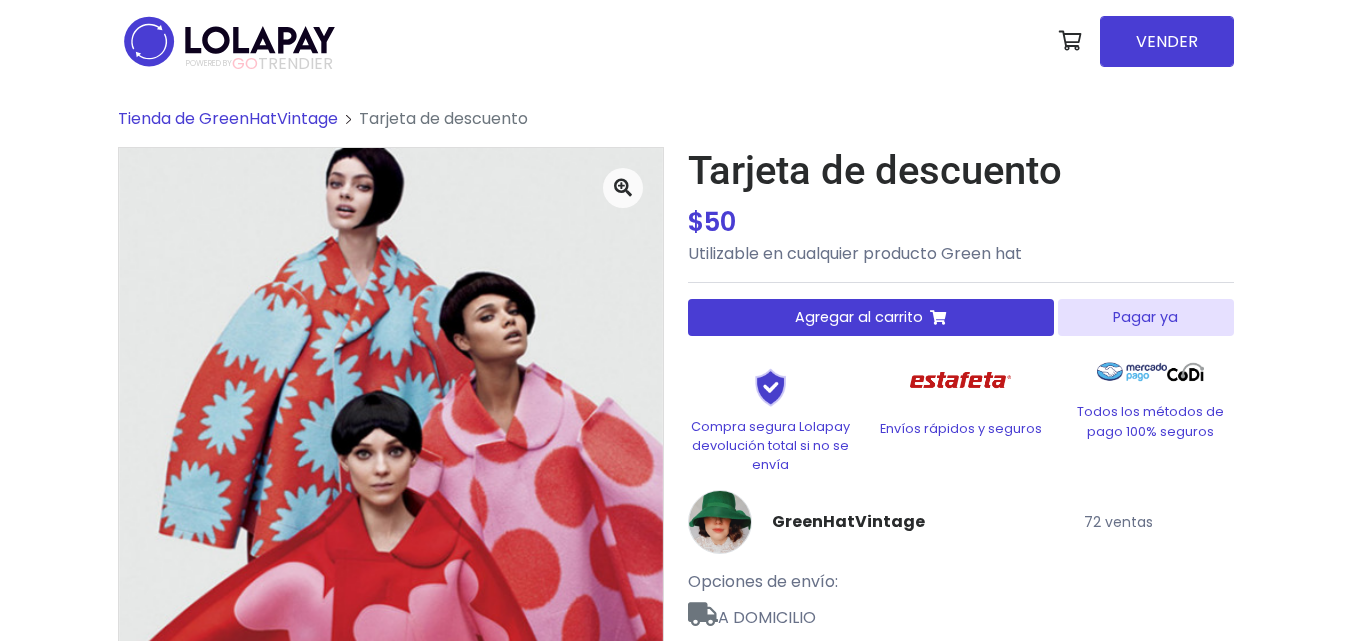 click on "Agregar al carrito" at bounding box center [871, 317] 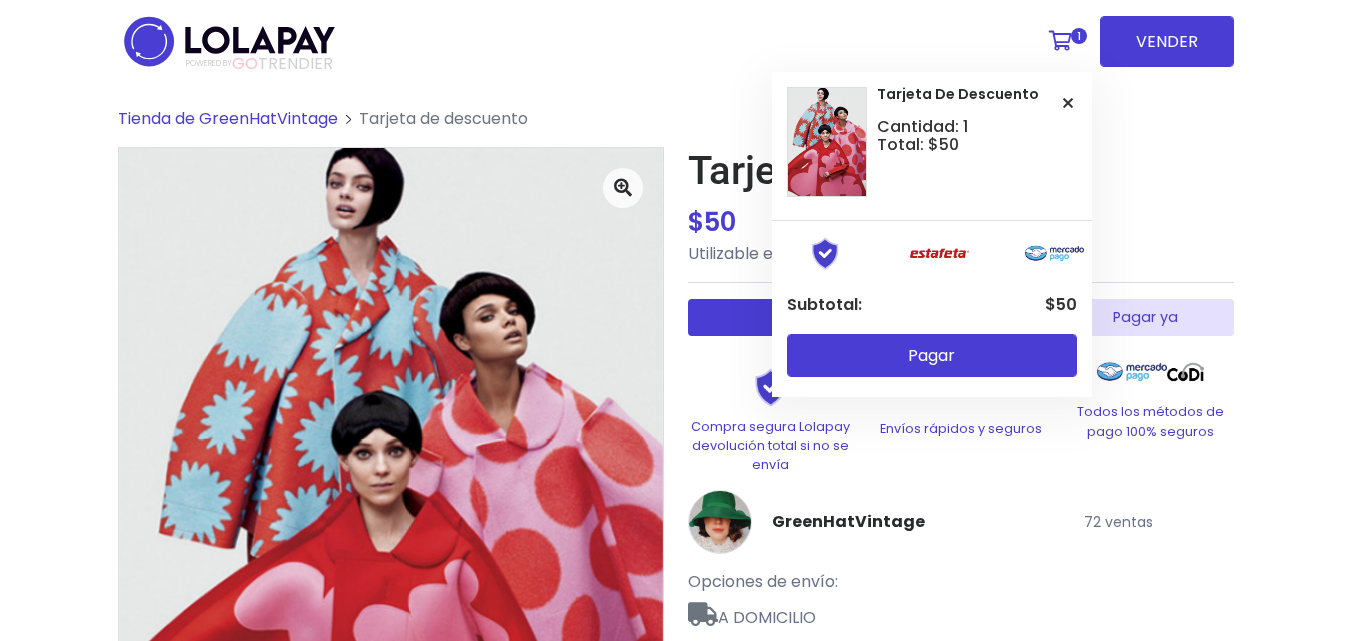 click at bounding box center (1060, 41) 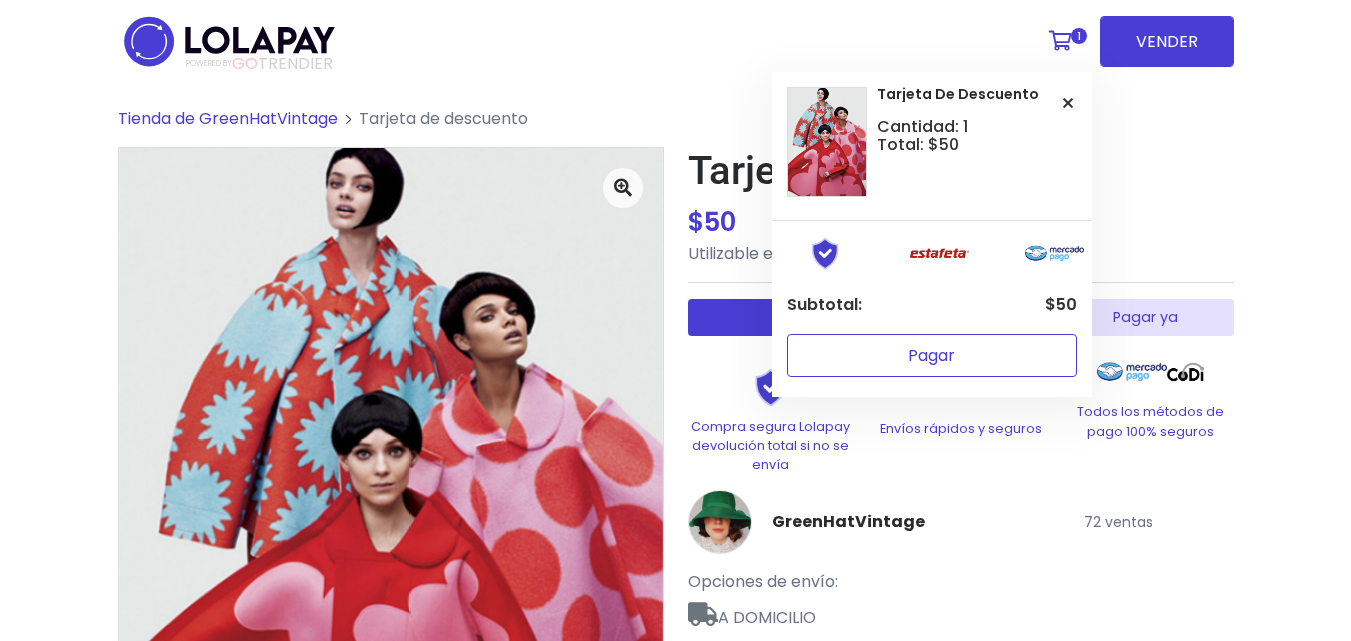 click on "Pagar" at bounding box center (932, 355) 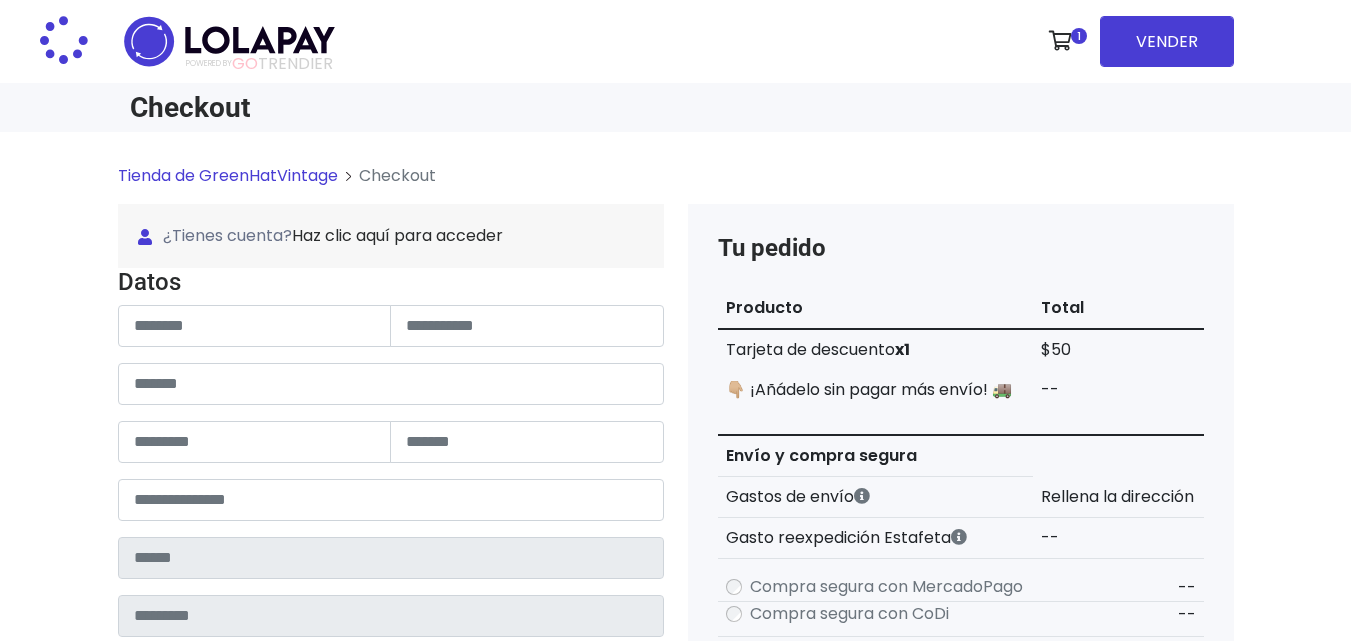 type on "**********" 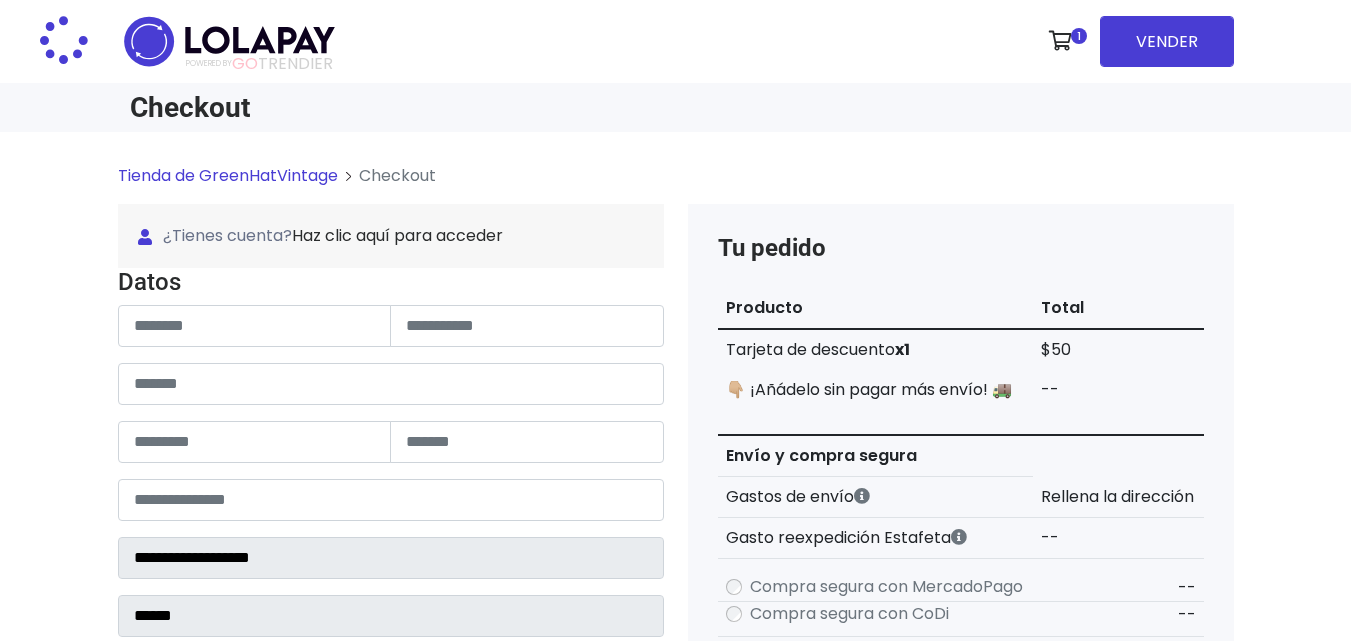 select 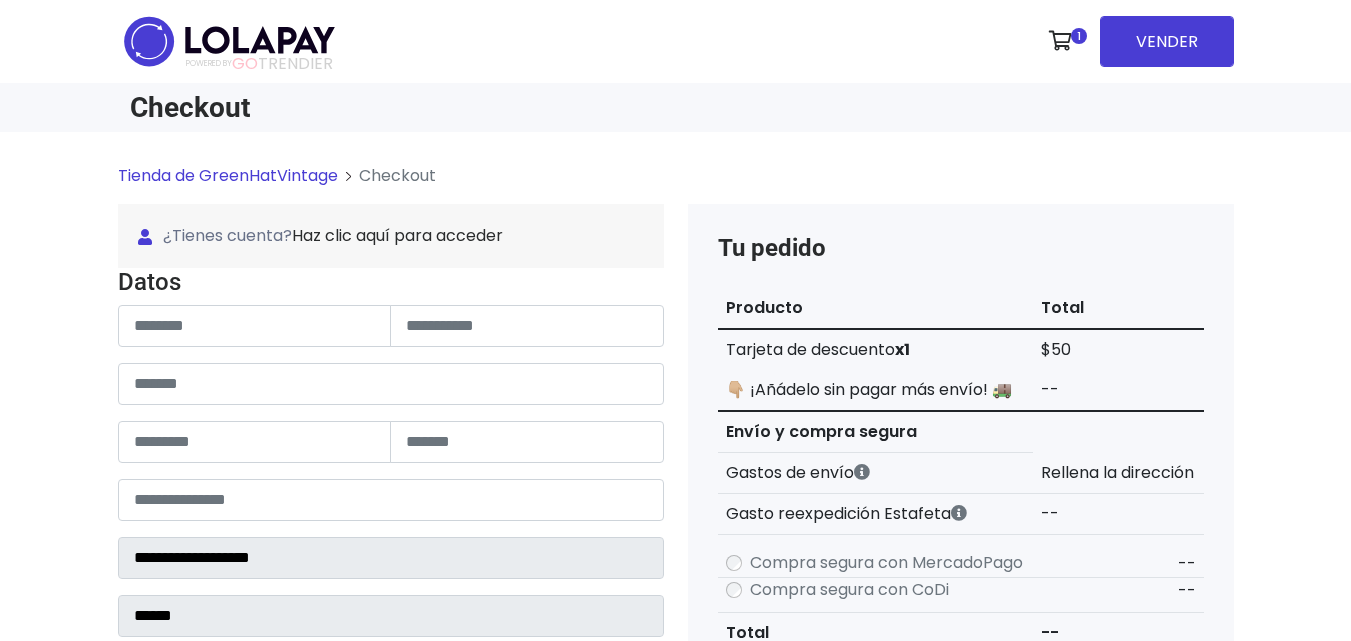 scroll, scrollTop: 0, scrollLeft: 0, axis: both 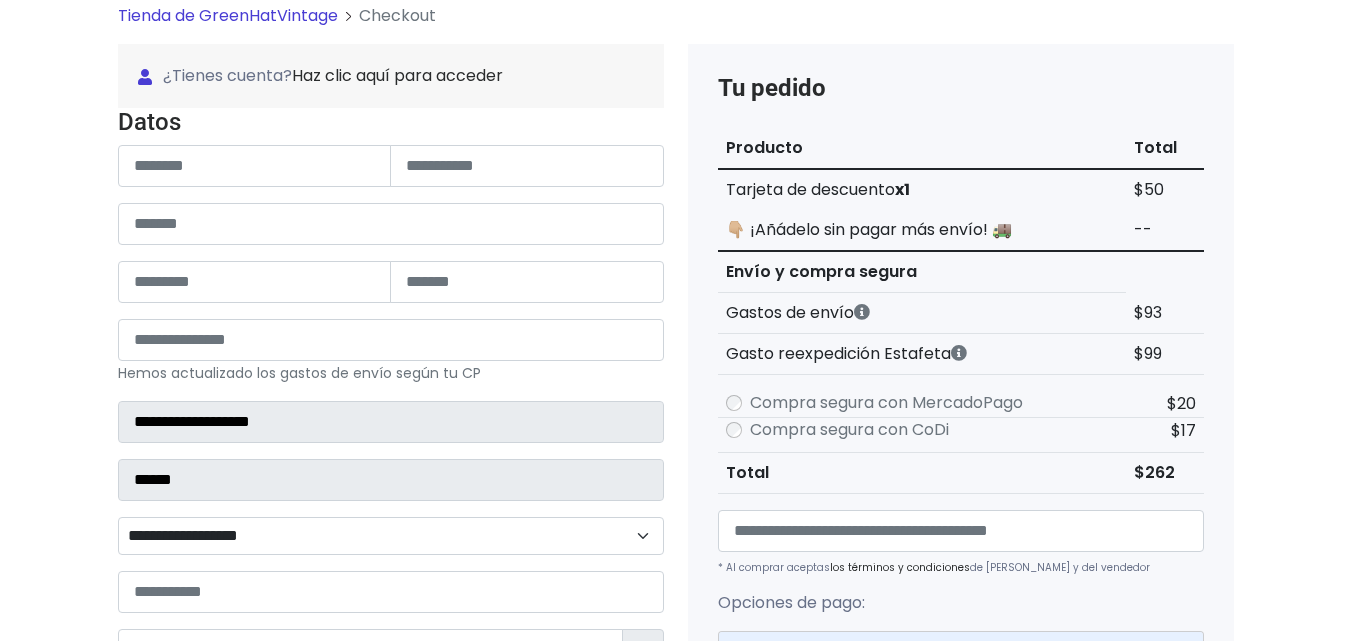 type on "*" 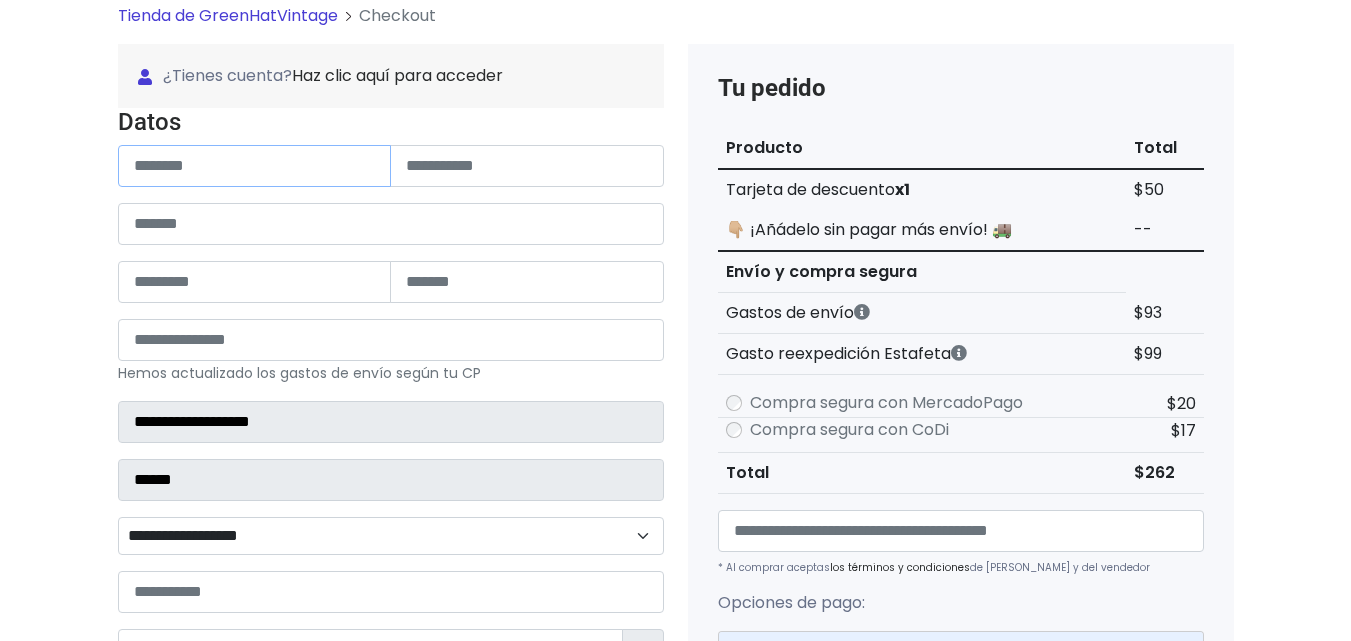 click at bounding box center (255, 166) 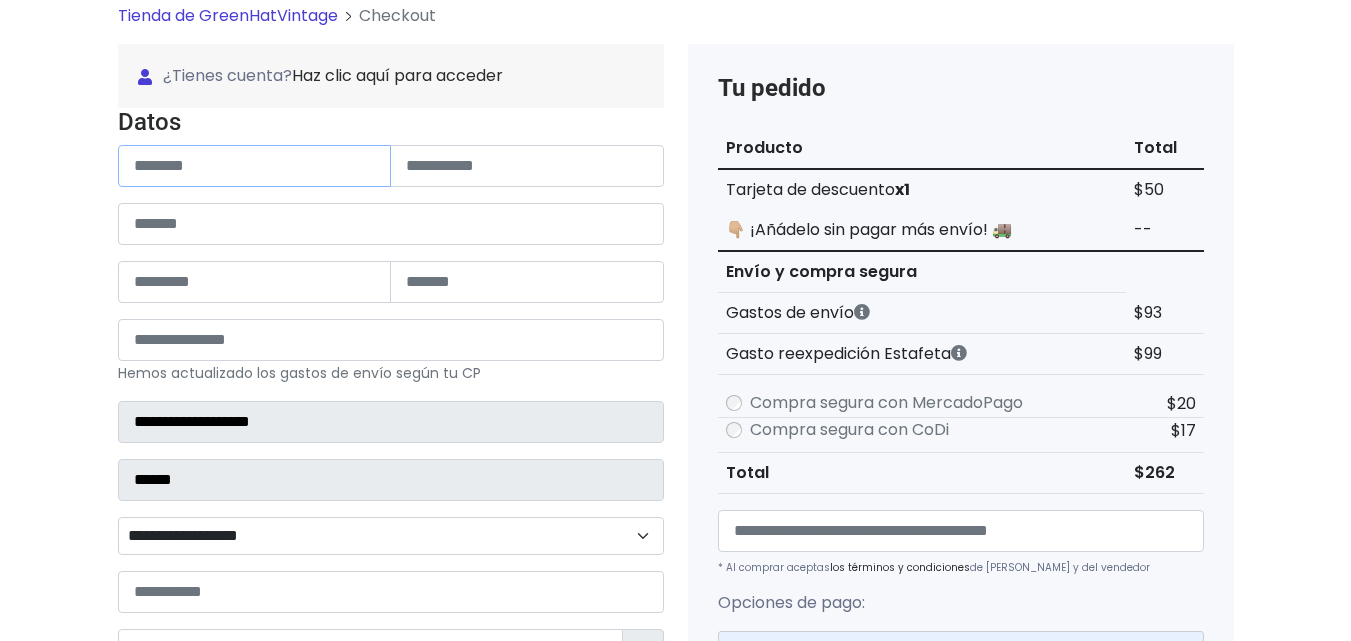 click at bounding box center [255, 166] 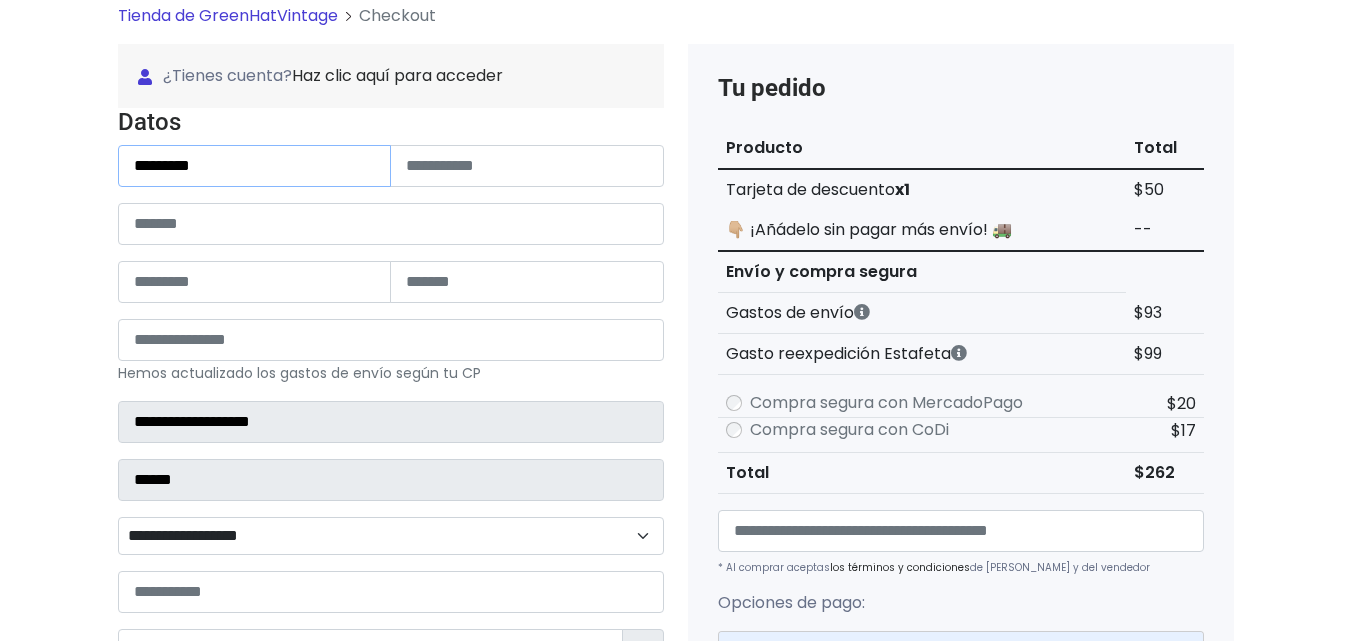 type on "********" 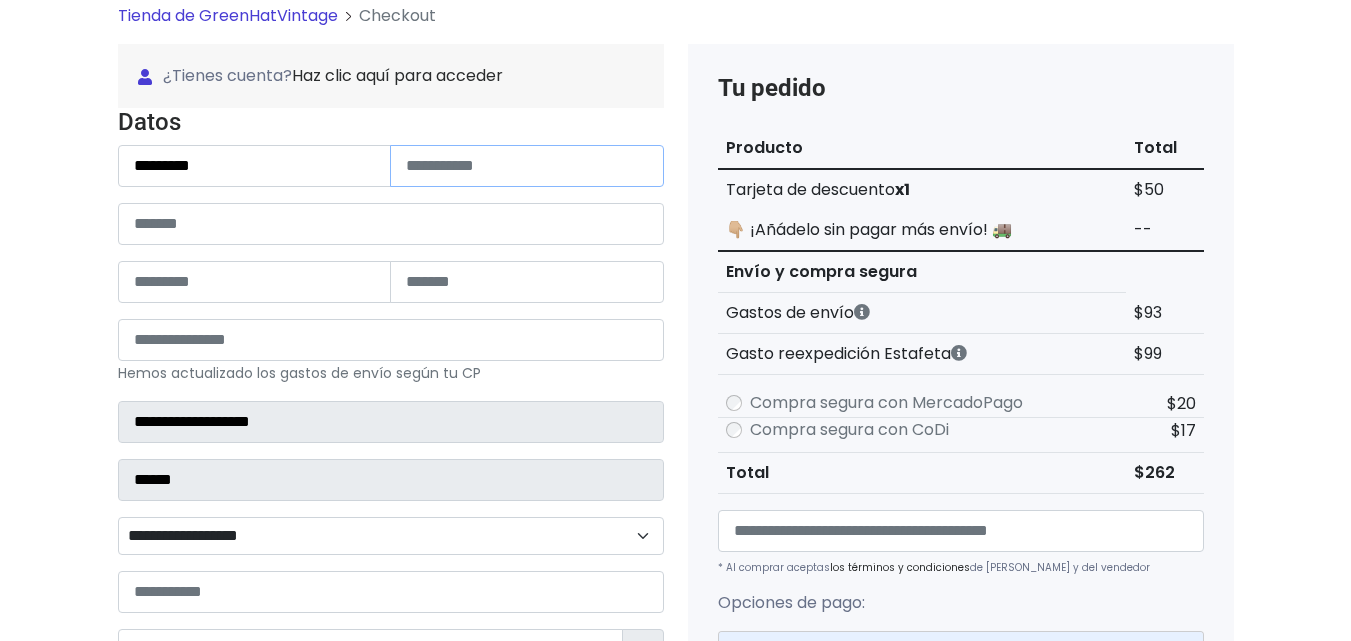 click at bounding box center [527, 166] 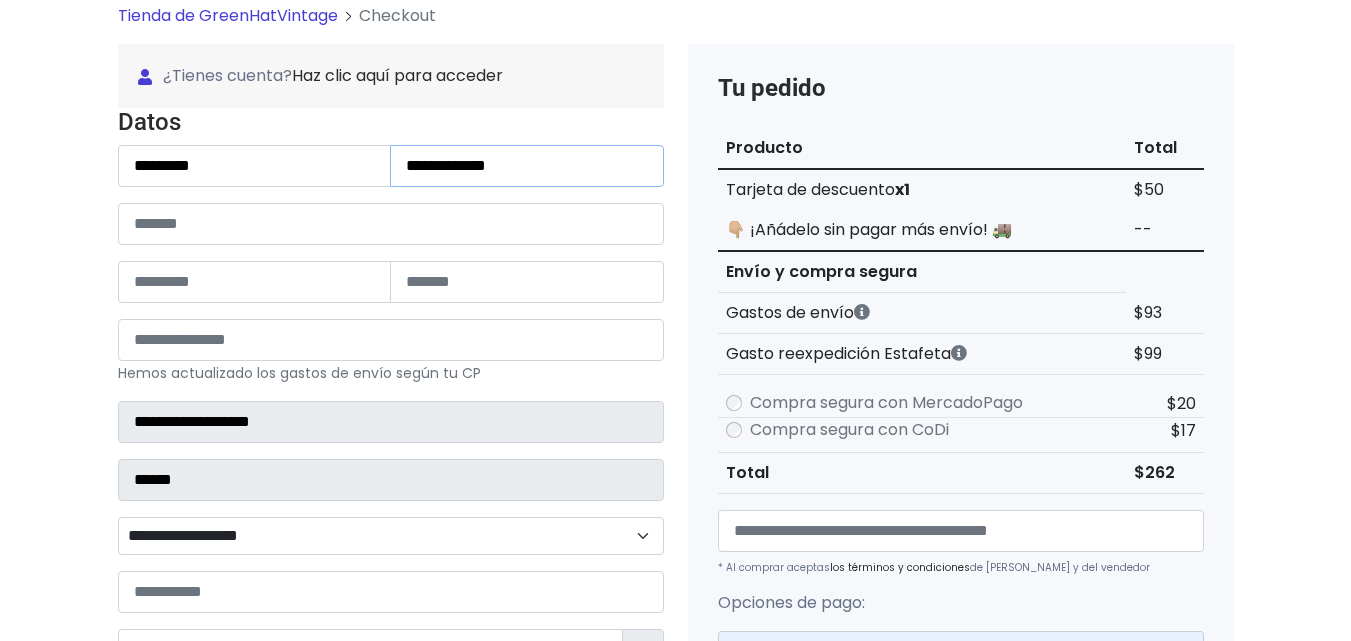 type on "**********" 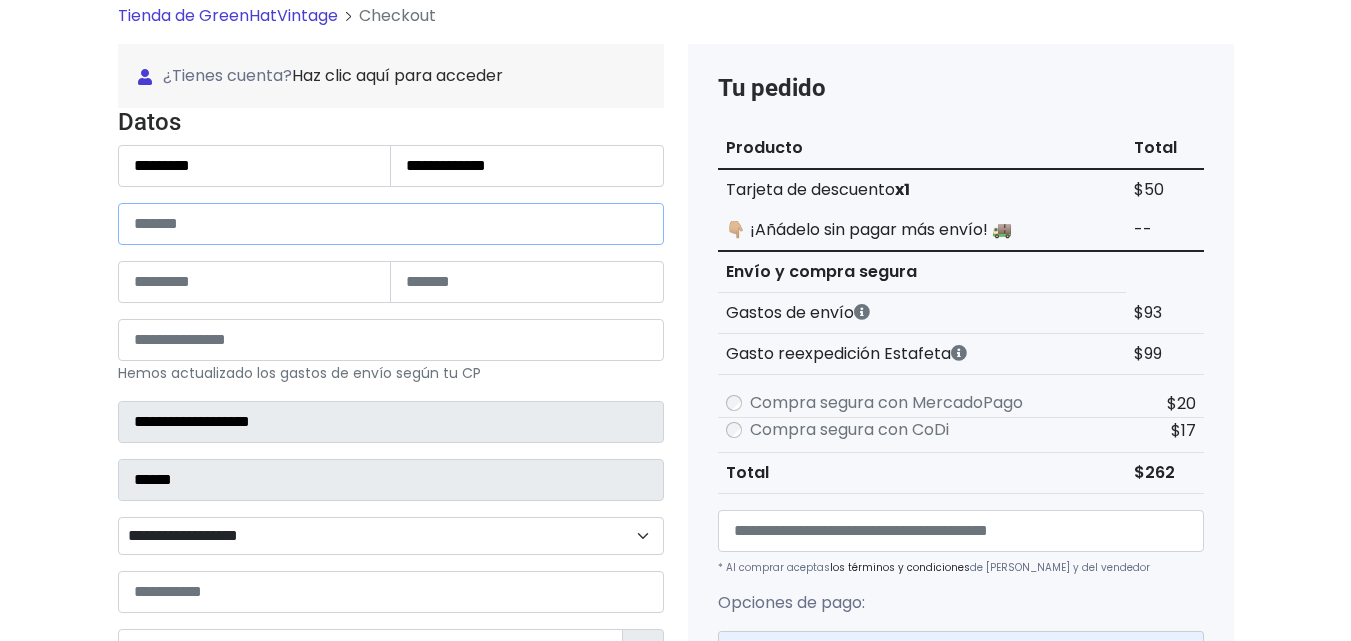 click at bounding box center [391, 224] 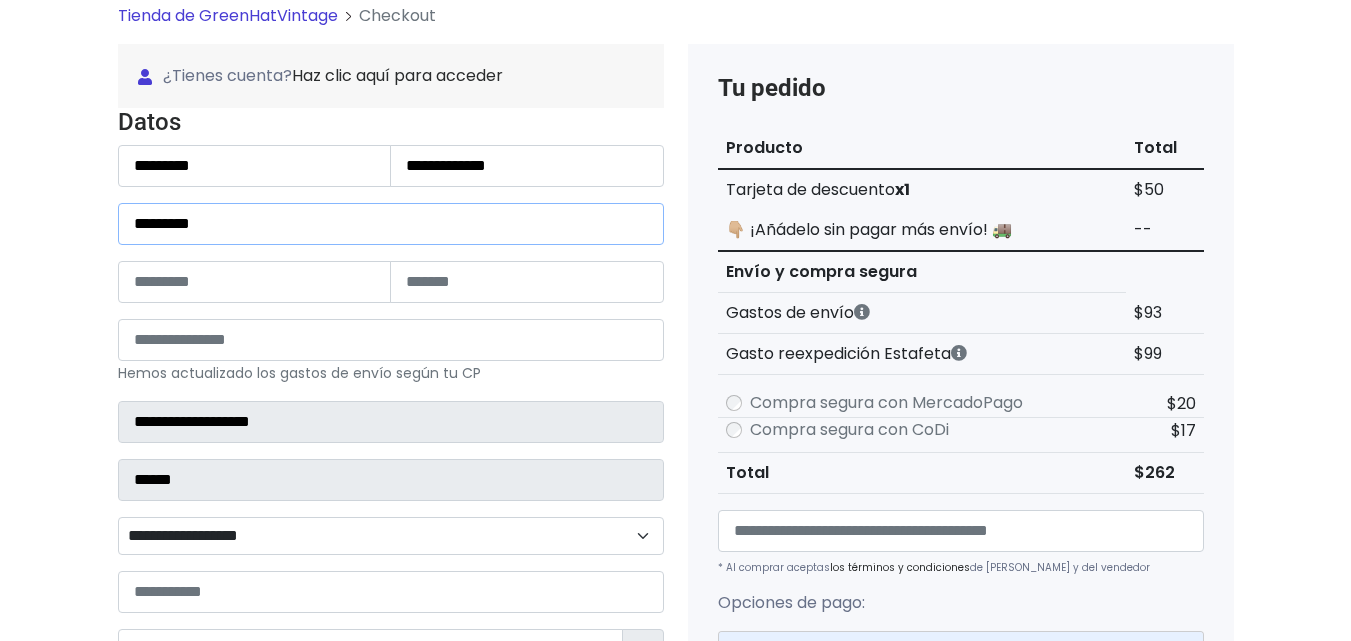 type on "*********" 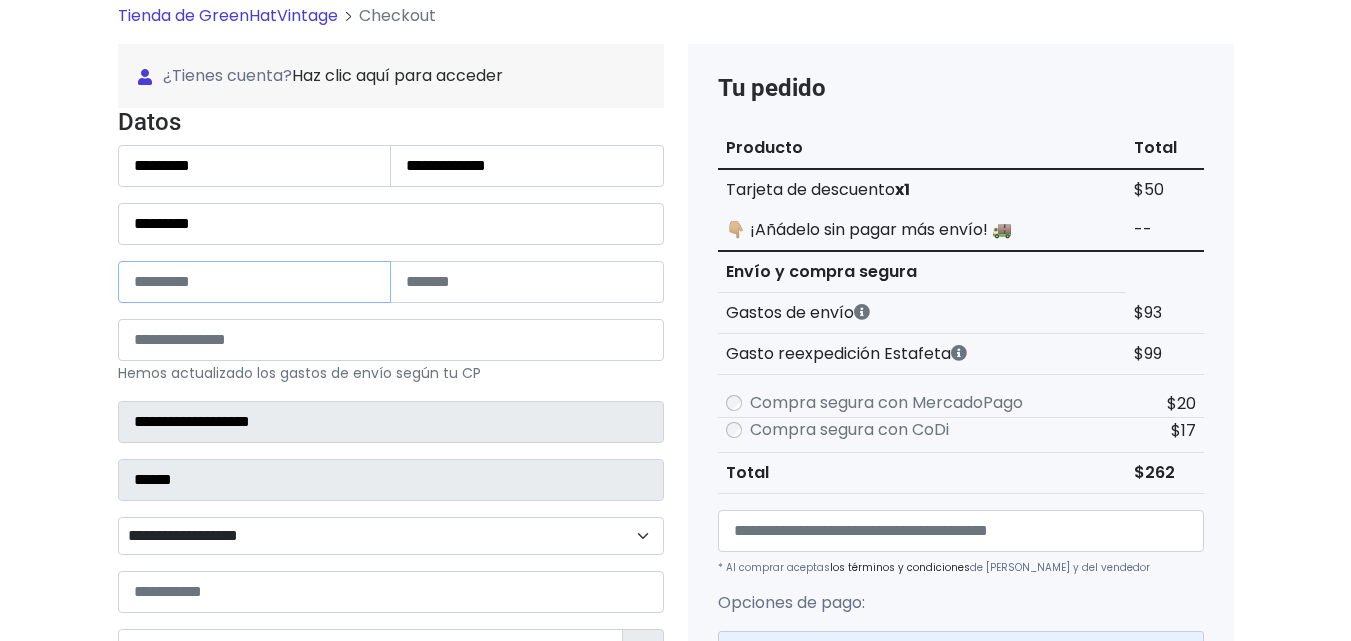 click at bounding box center [255, 282] 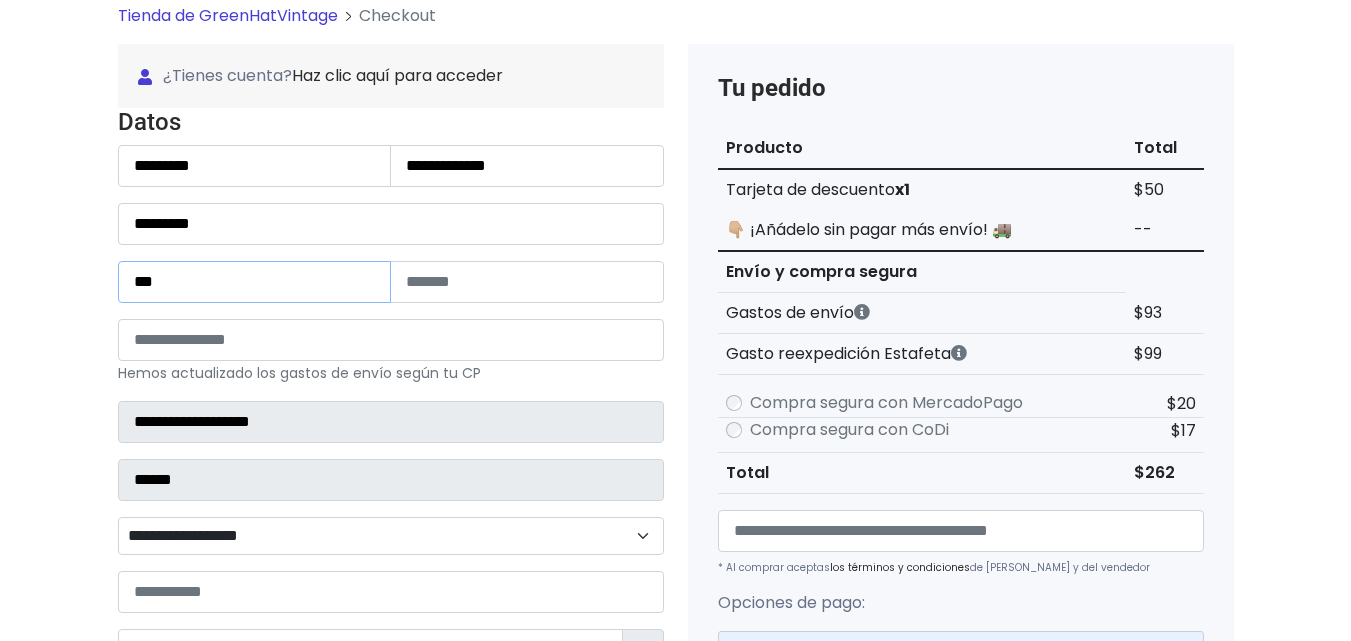 type on "***" 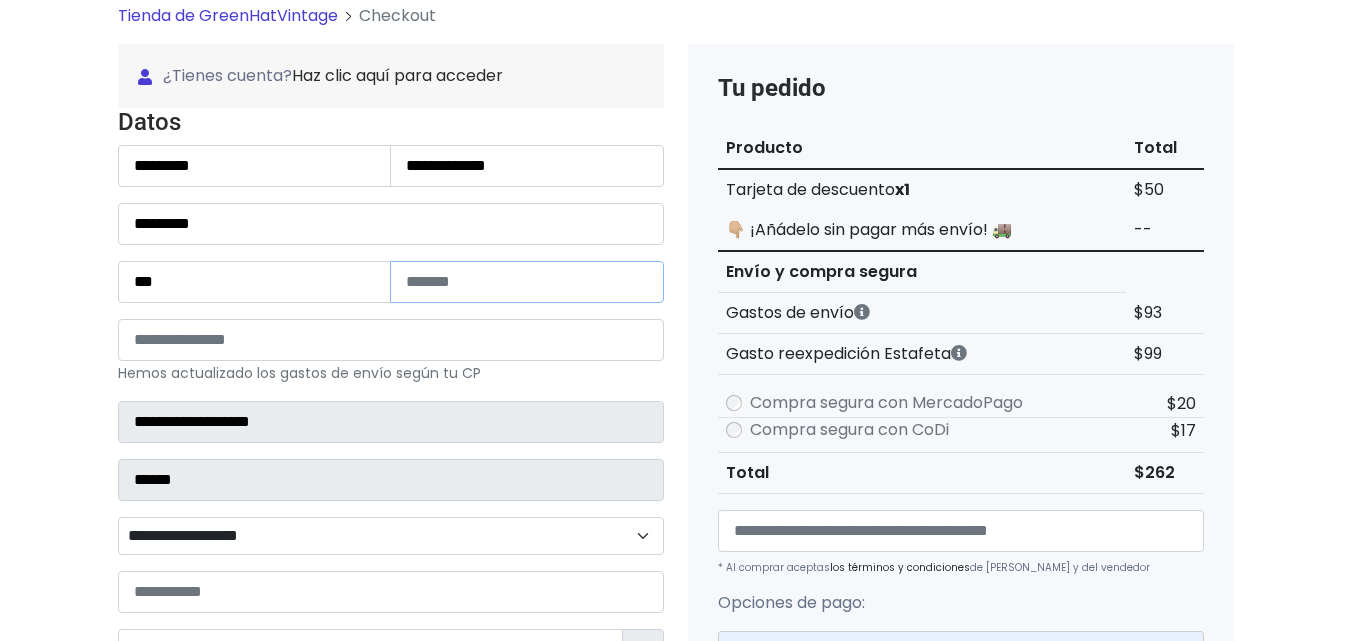 click at bounding box center (527, 282) 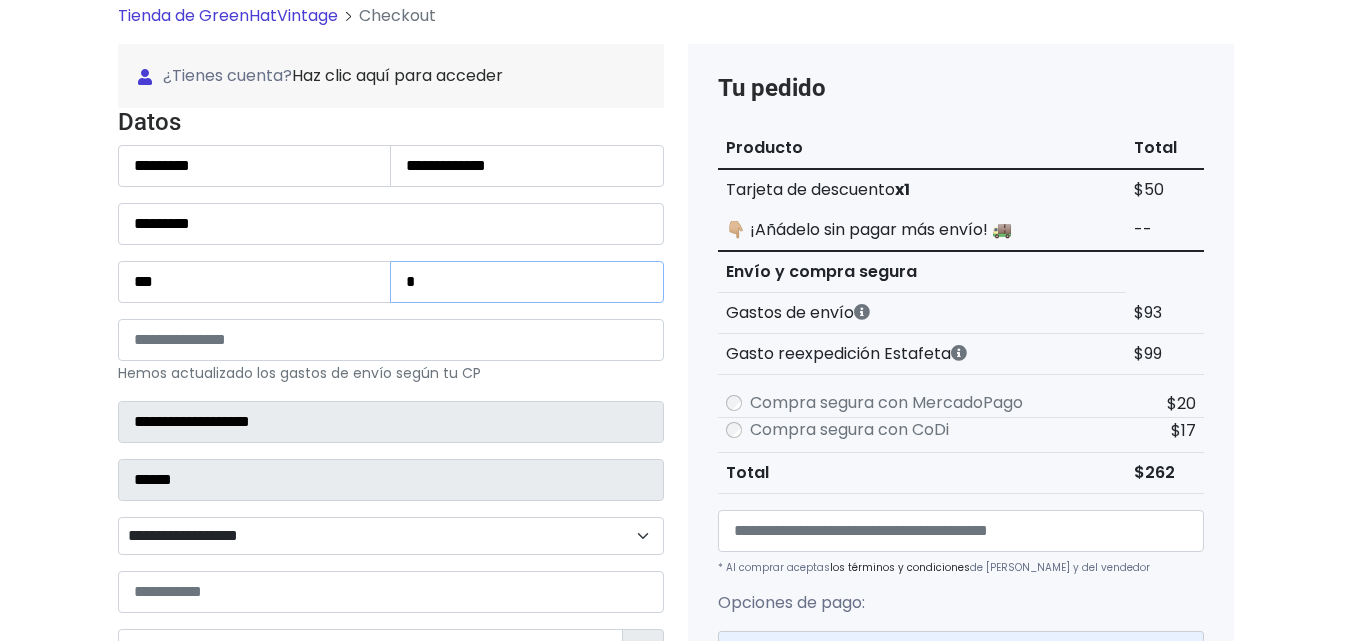 type on "*" 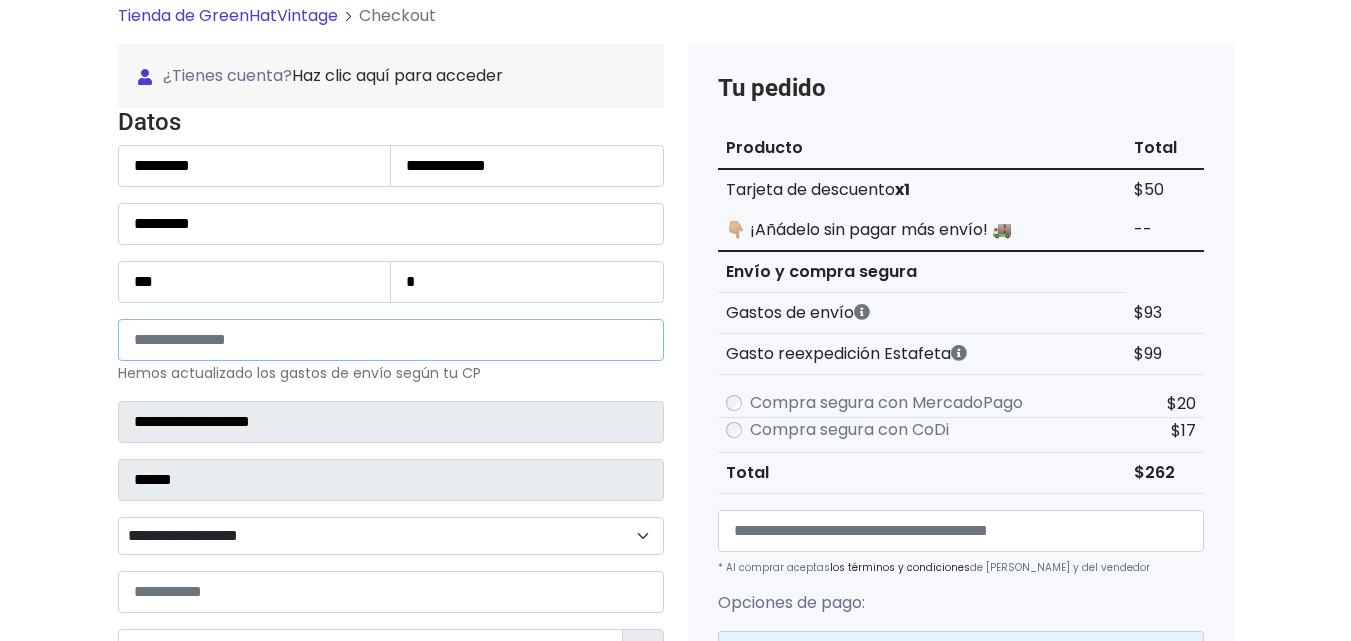 click at bounding box center (391, 340) 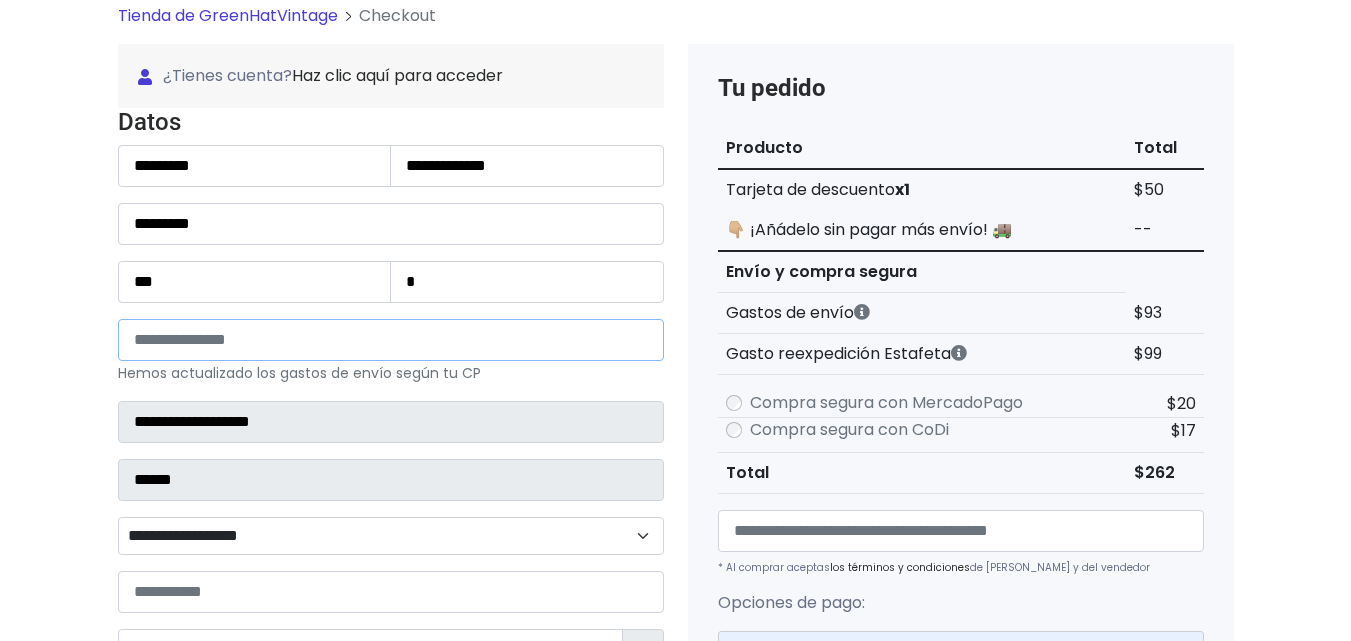 type on "*****" 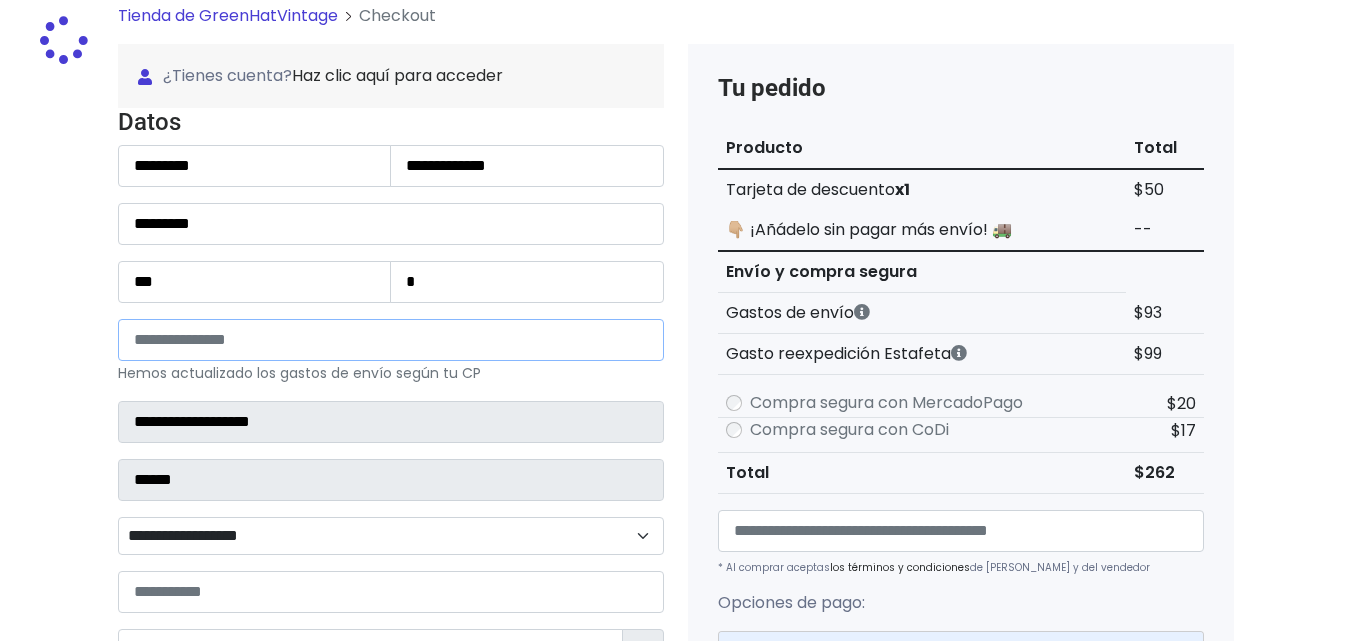 type on "*******" 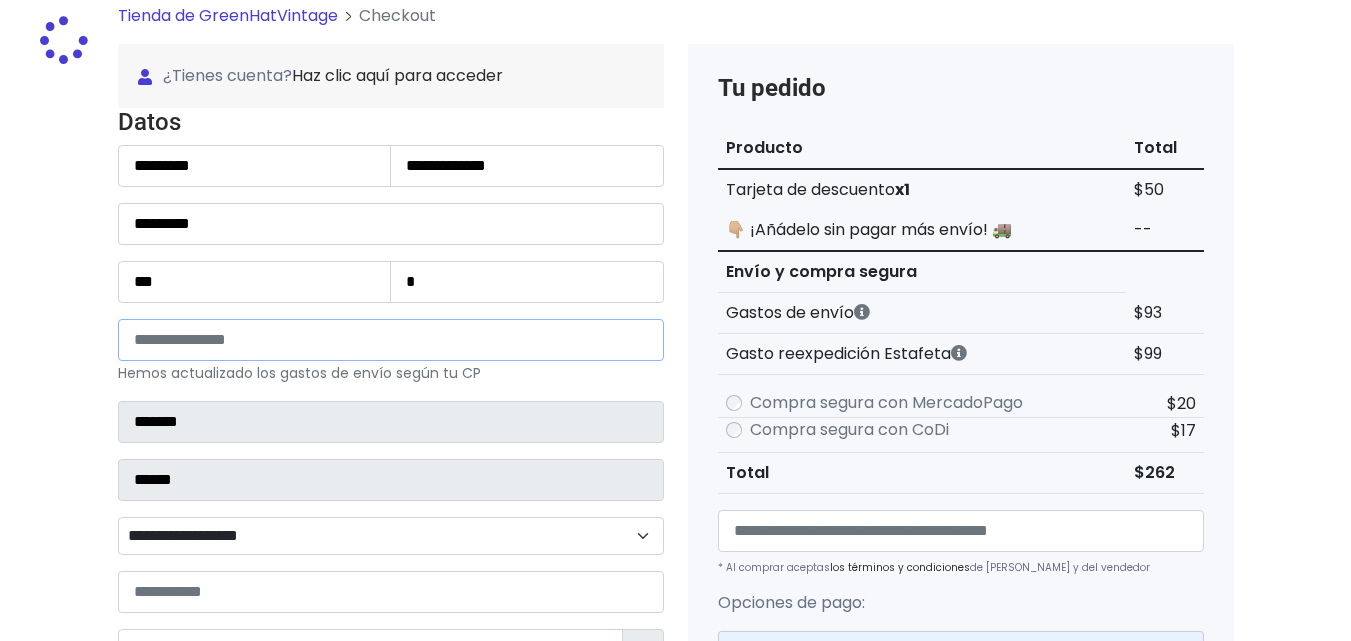 select 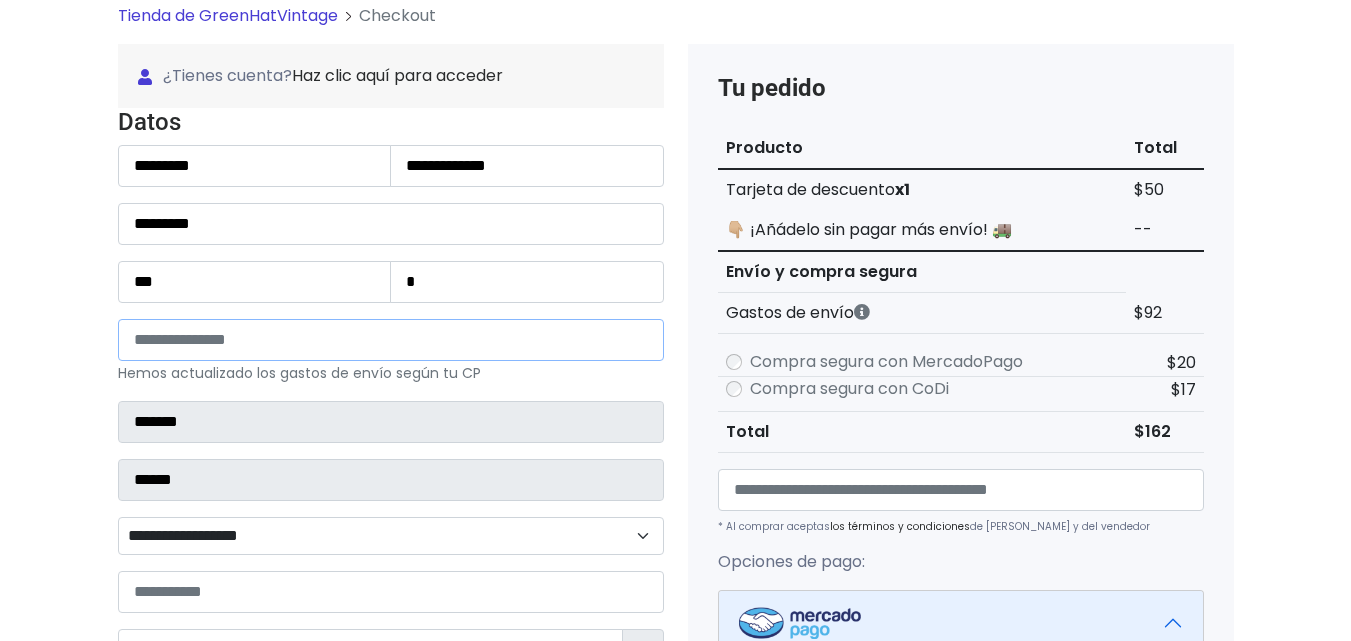 type on "*****" 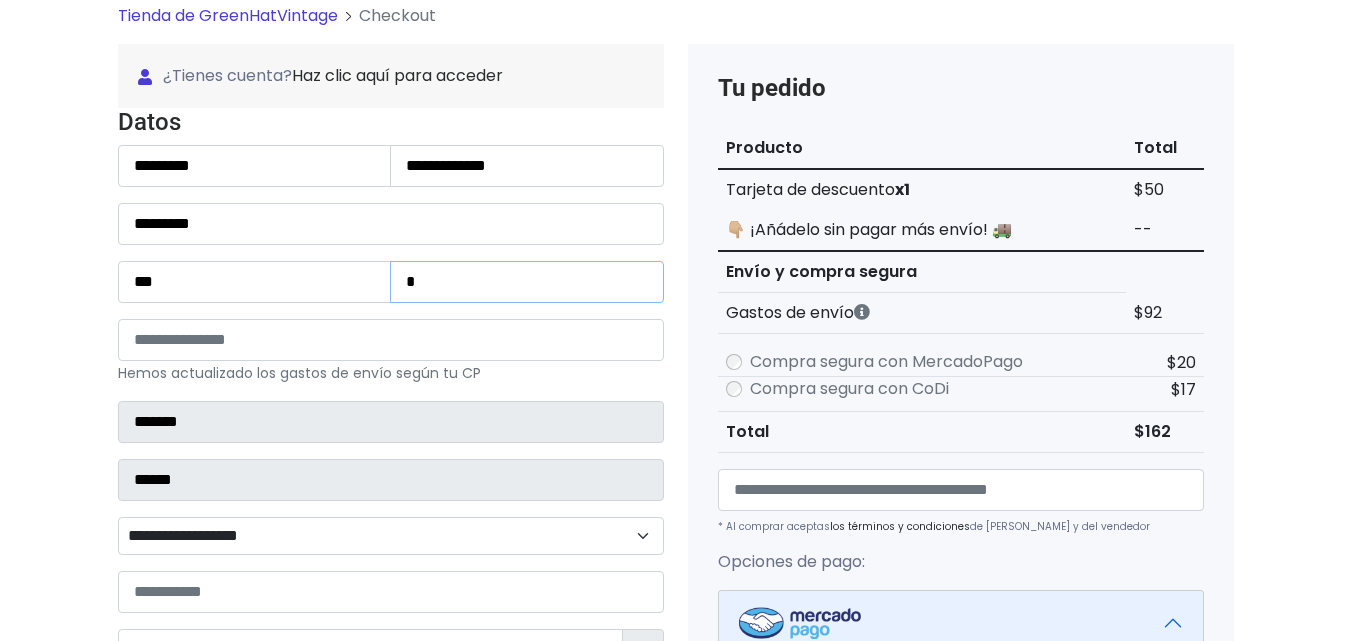 click on "*" at bounding box center (527, 282) 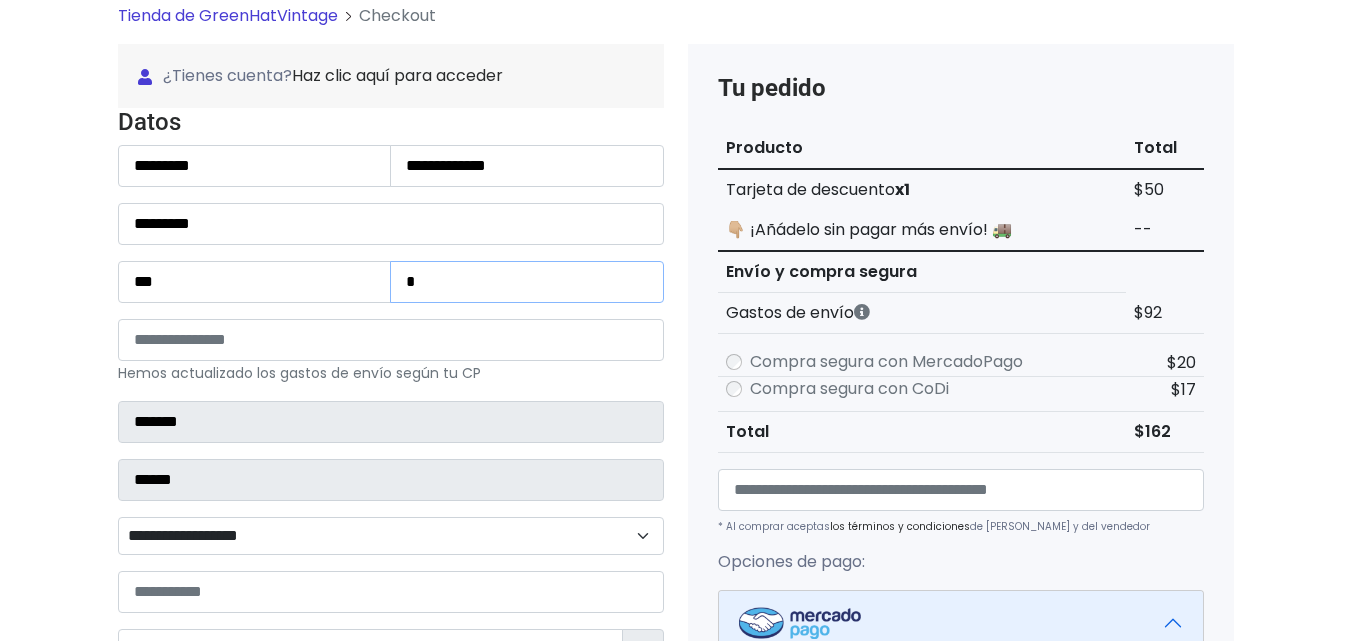 type on "*" 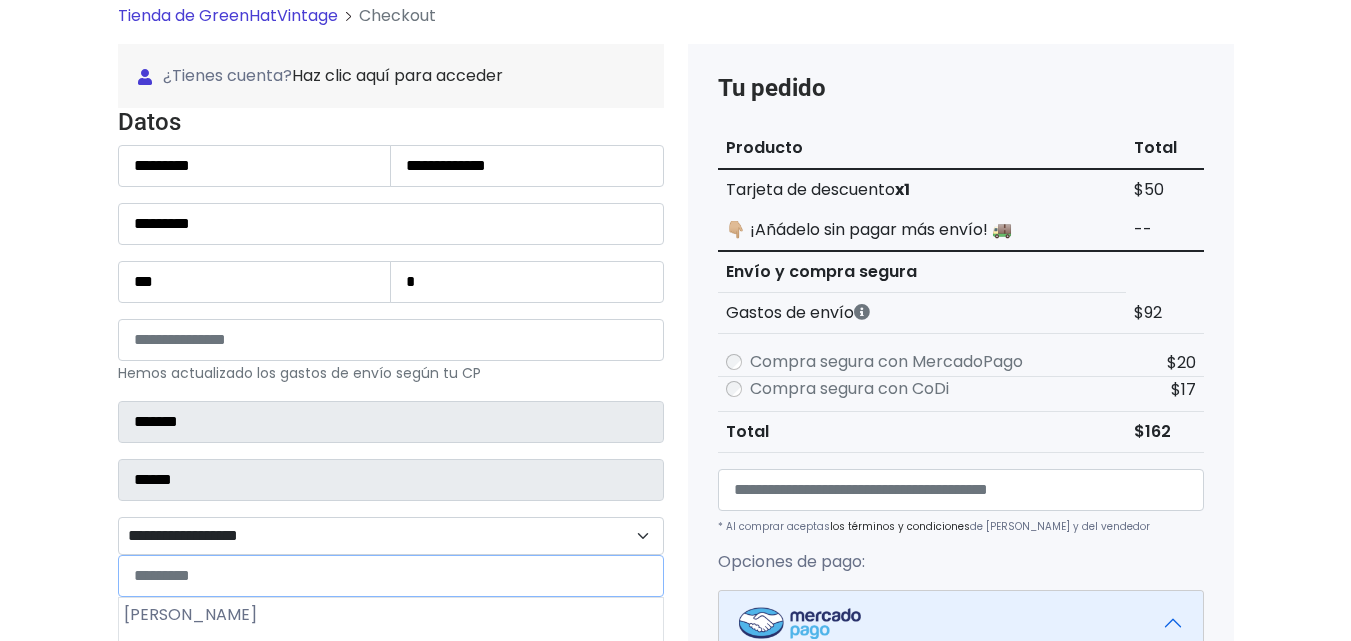 click on "**********" at bounding box center [391, 536] 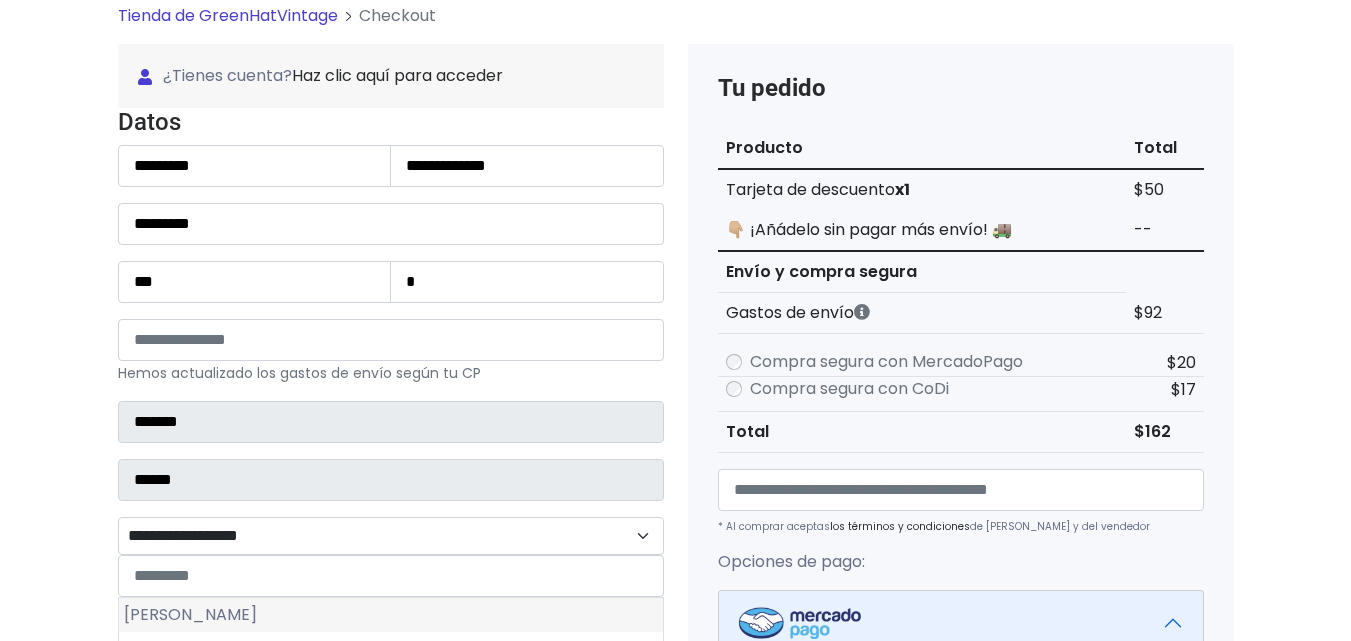 click on "Carrizal" at bounding box center [391, 615] 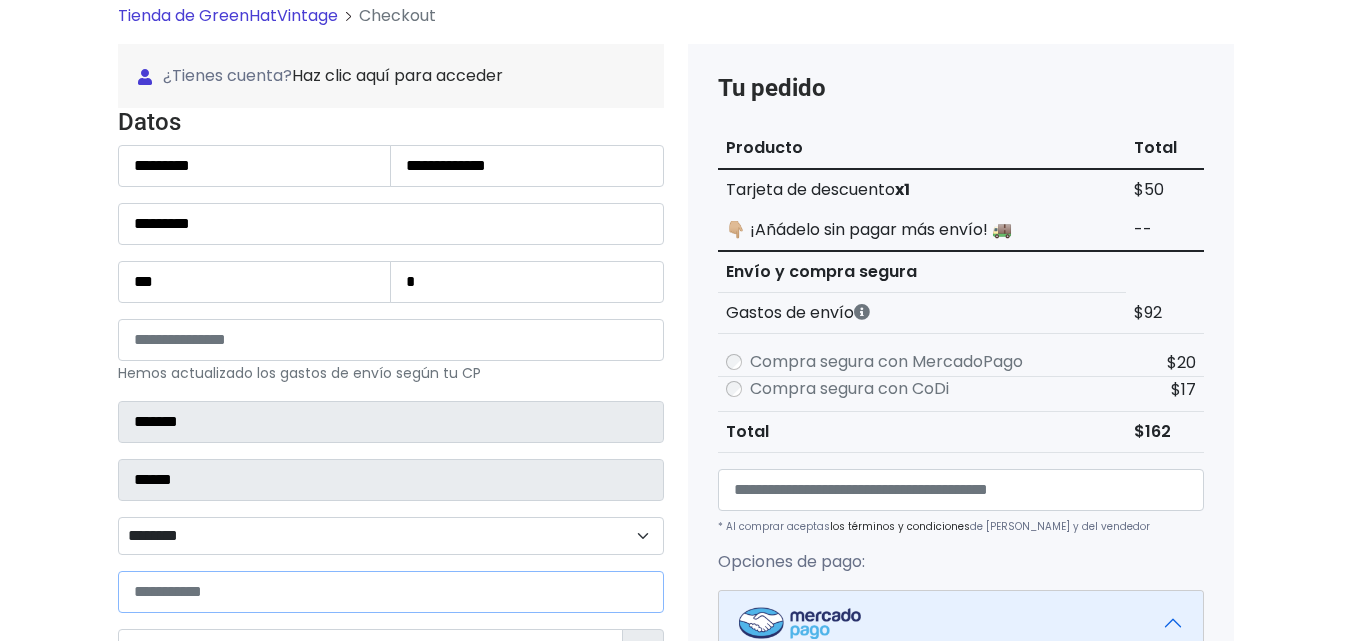 click at bounding box center [391, 592] 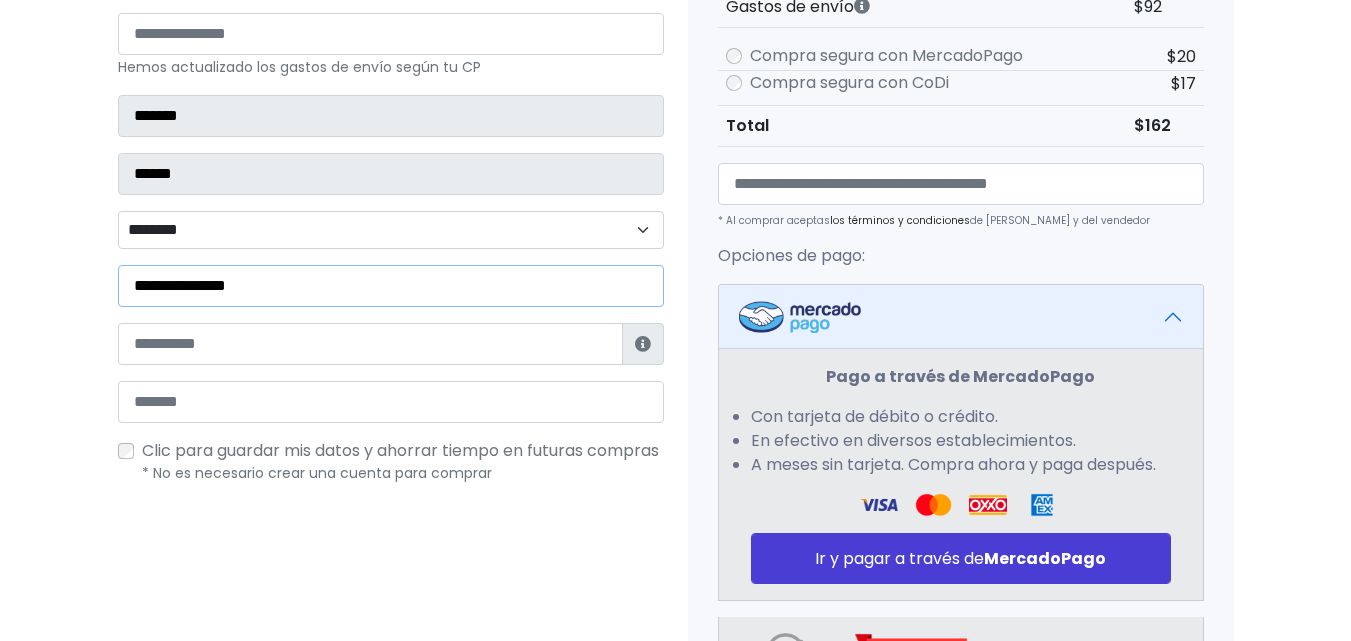 scroll, scrollTop: 468, scrollLeft: 0, axis: vertical 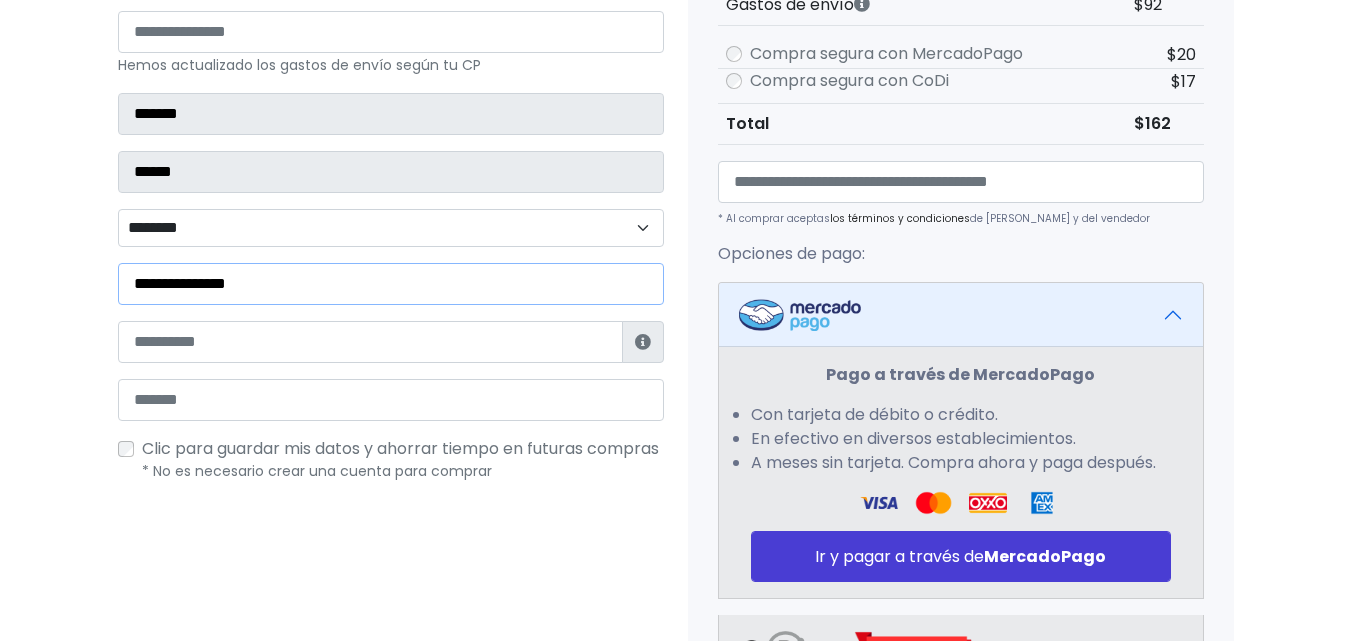type on "**********" 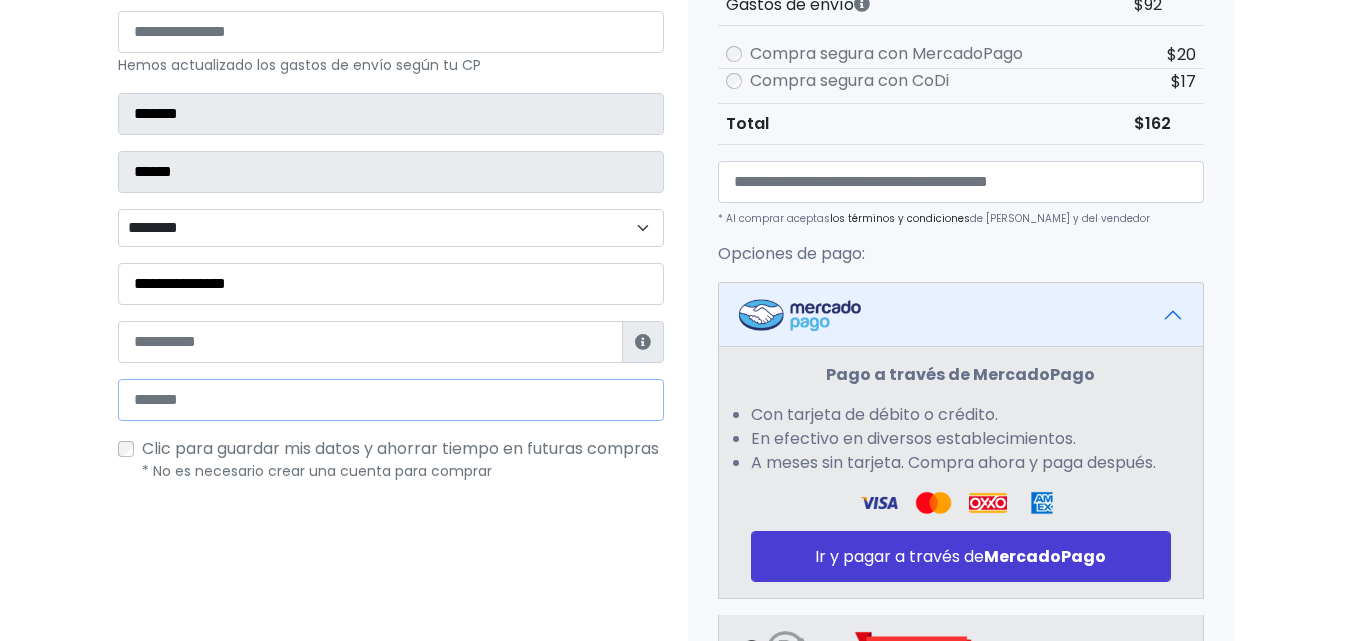 click at bounding box center (391, 400) 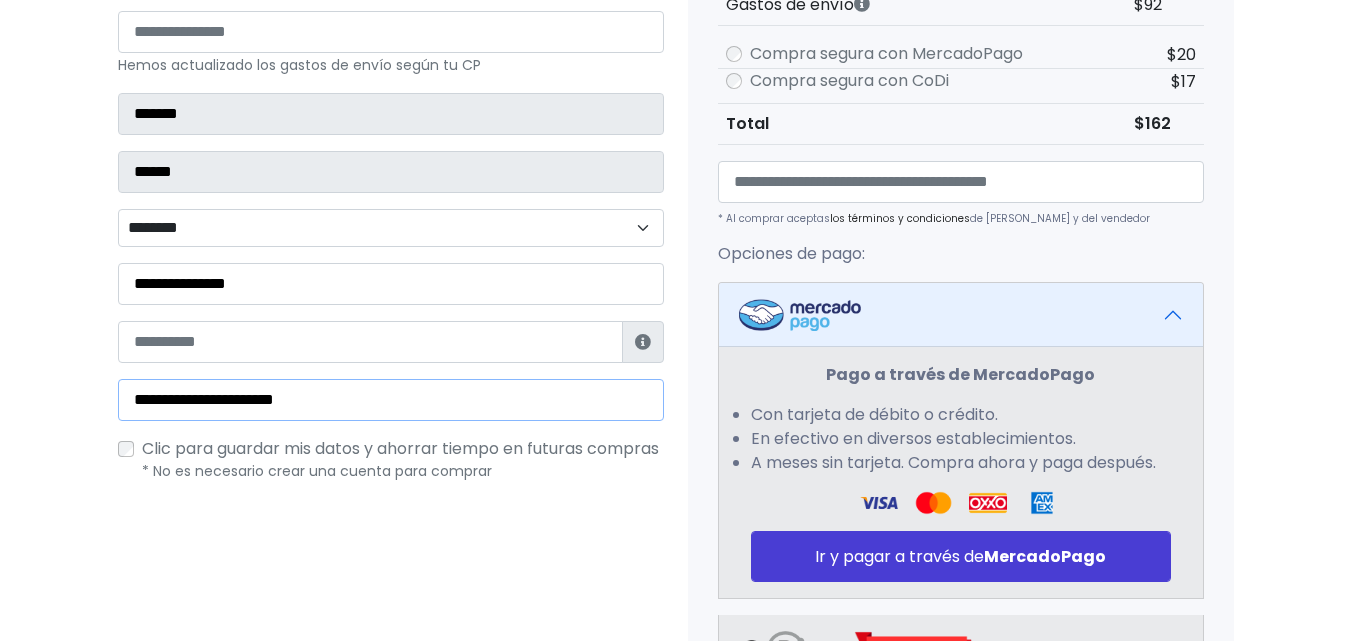type on "**********" 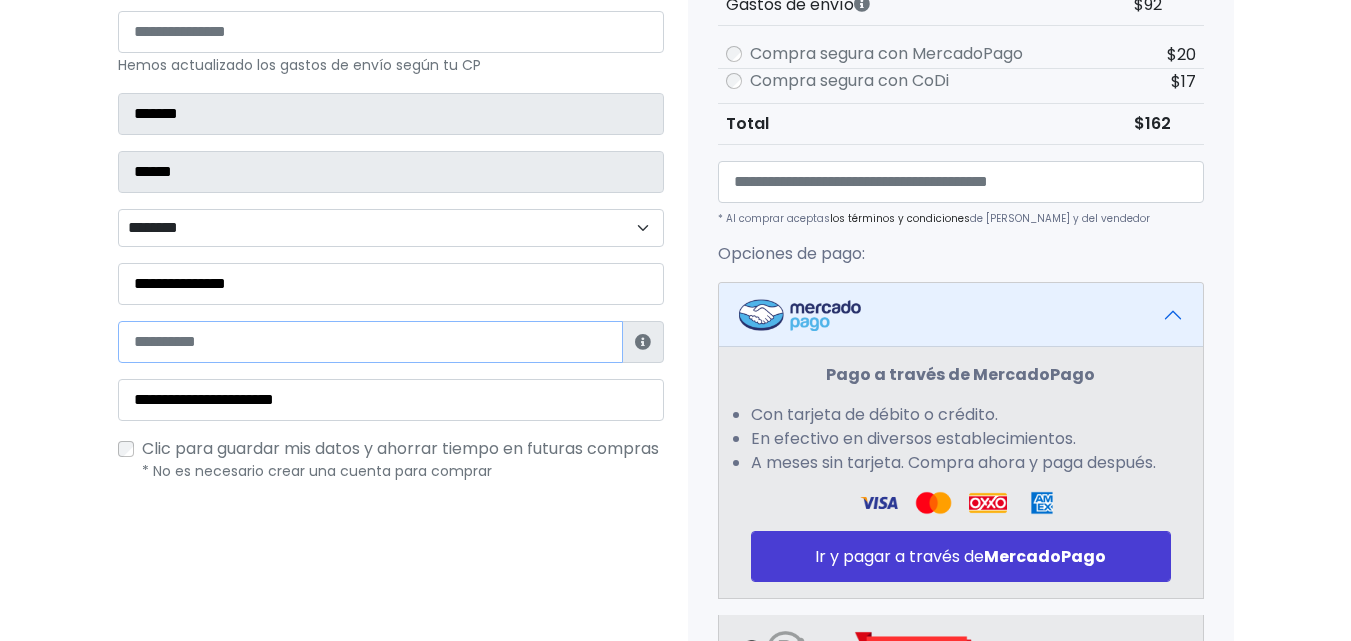 click at bounding box center [370, 342] 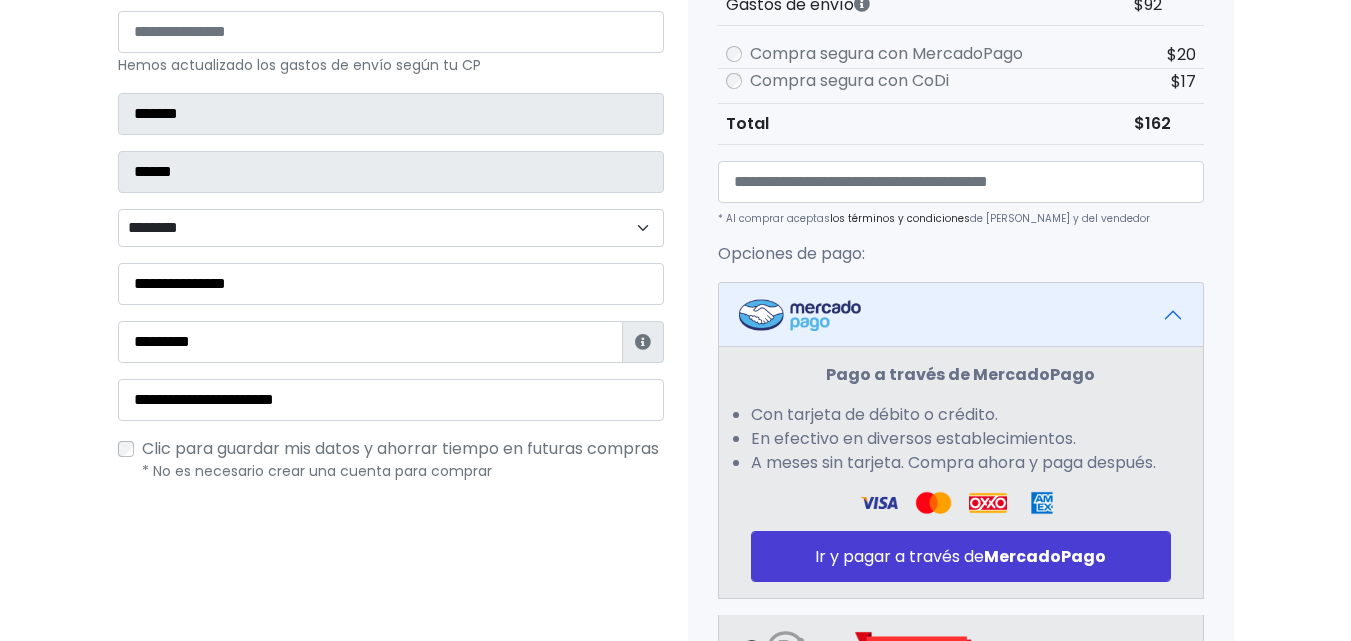 click on "Tienda de GreenHatVintage
Checkout
¿Tienes cuenta?
Haz clic aquí para acceder
¿Olvidaste tu contraseña? Entrar" at bounding box center (675, 321) 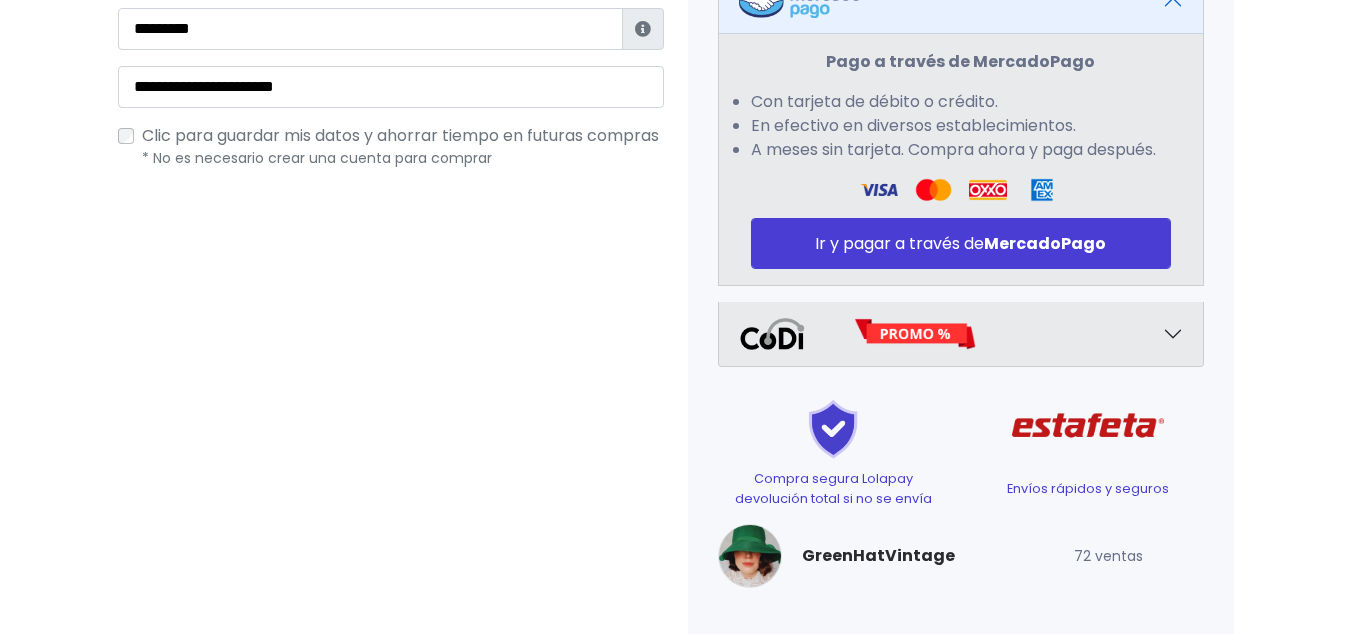 scroll, scrollTop: 783, scrollLeft: 0, axis: vertical 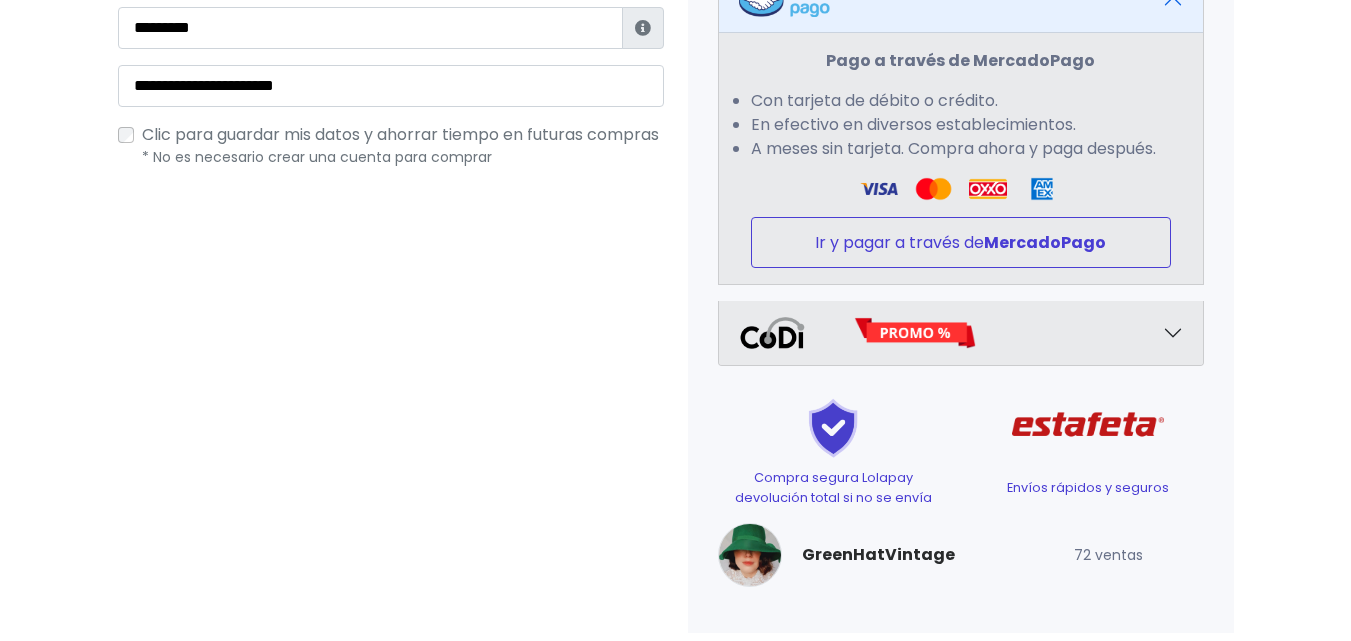 click on "MercadoPago" at bounding box center (1045, 242) 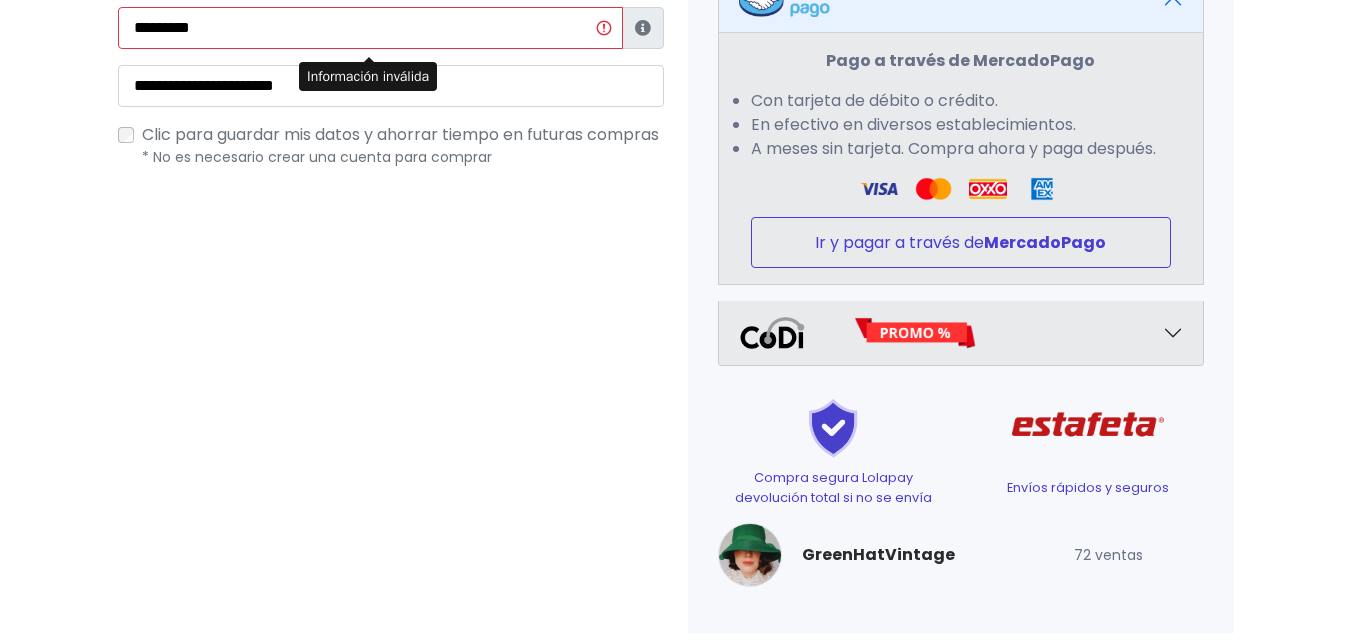 click on "Ir y pagar a través de  MercadoPago" at bounding box center [961, 242] 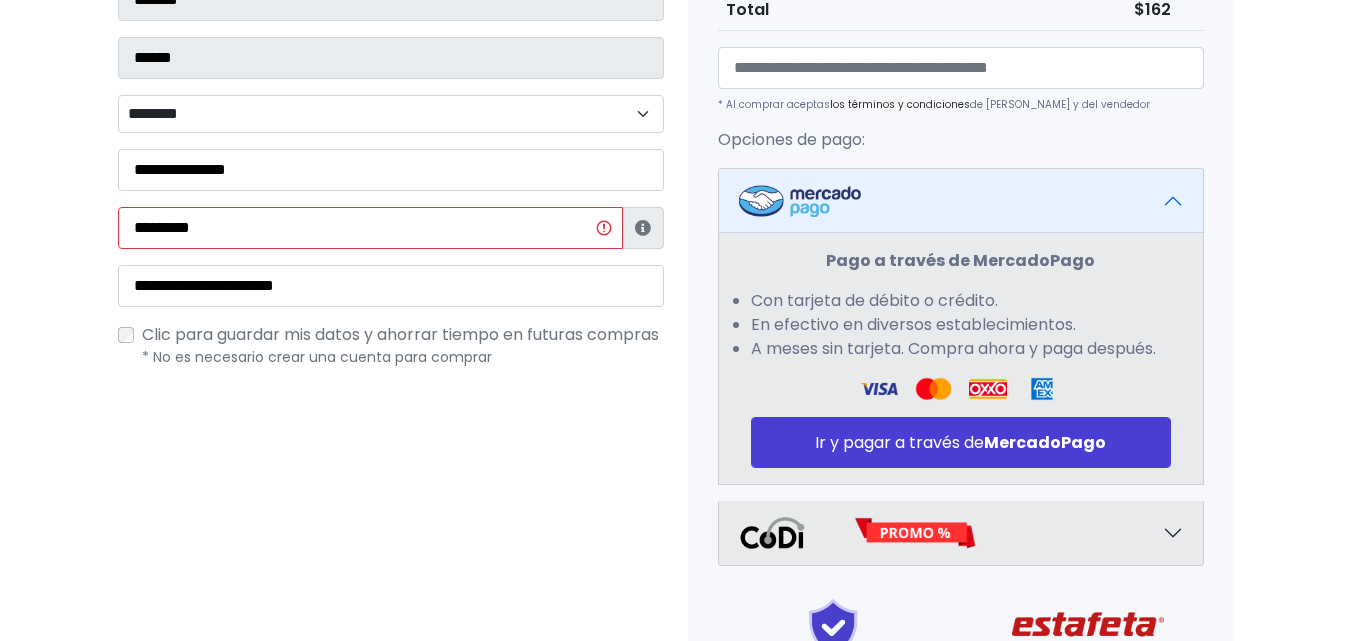 scroll, scrollTop: 543, scrollLeft: 0, axis: vertical 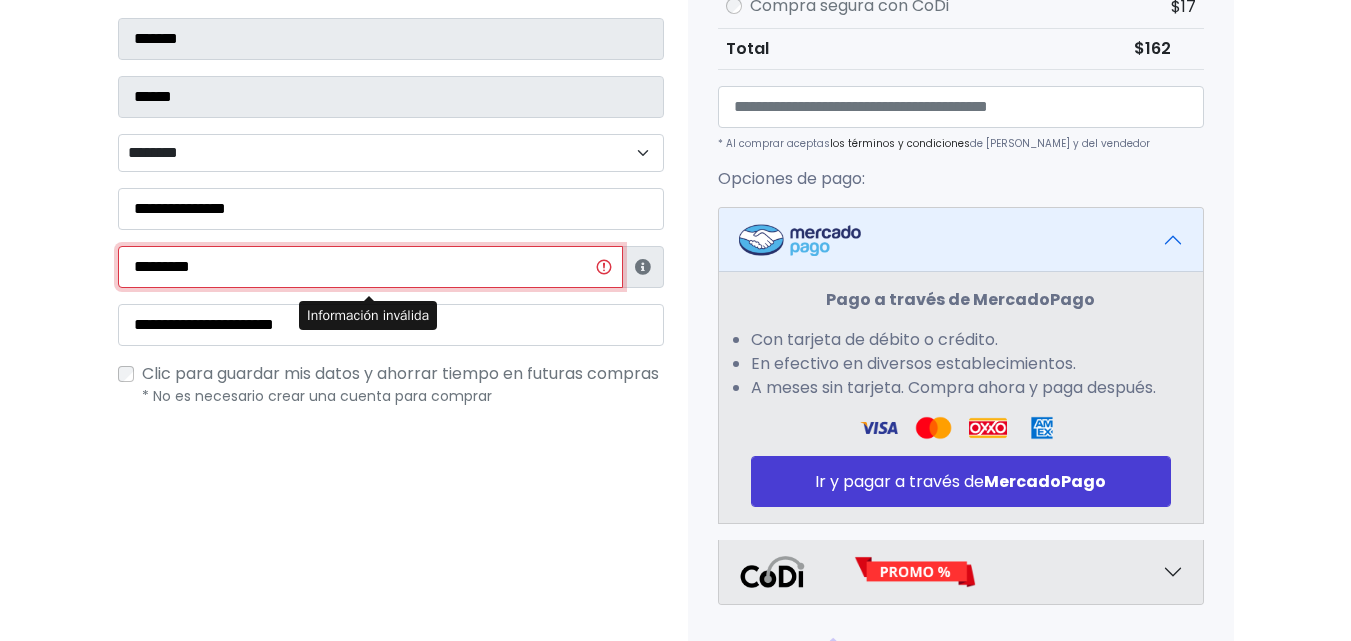 click on "*********" at bounding box center [370, 267] 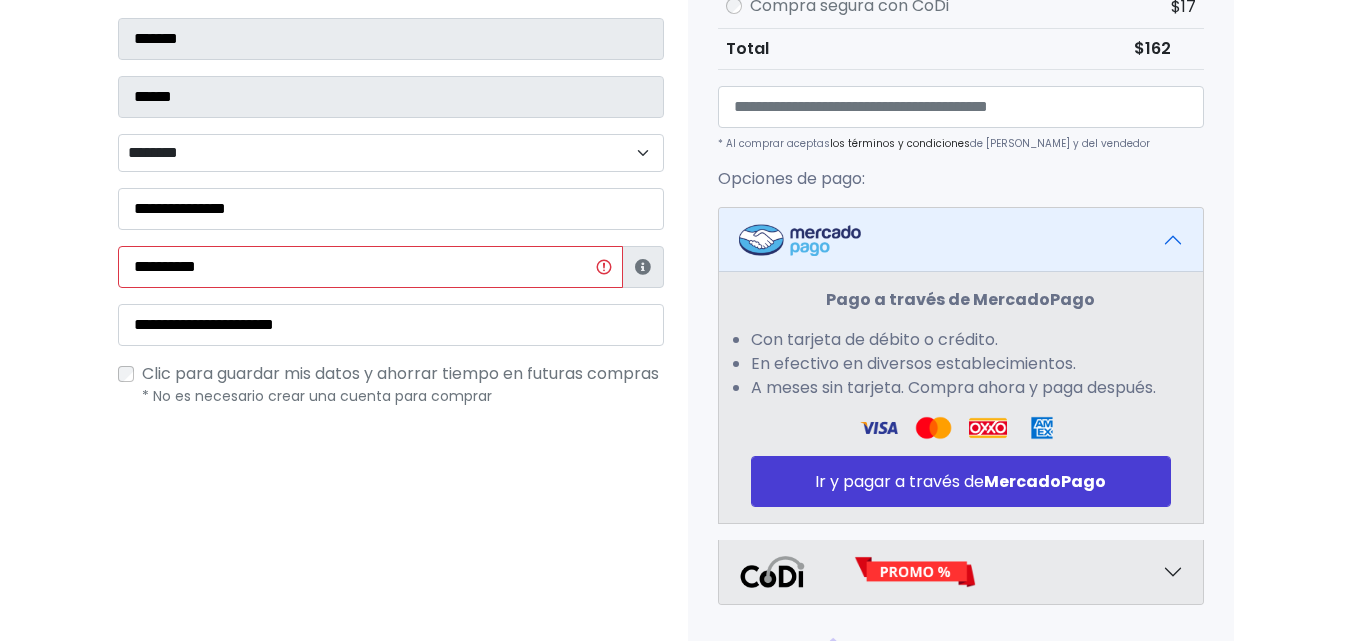 click on "* No es necesario crear una cuenta para comprar" at bounding box center [403, 396] 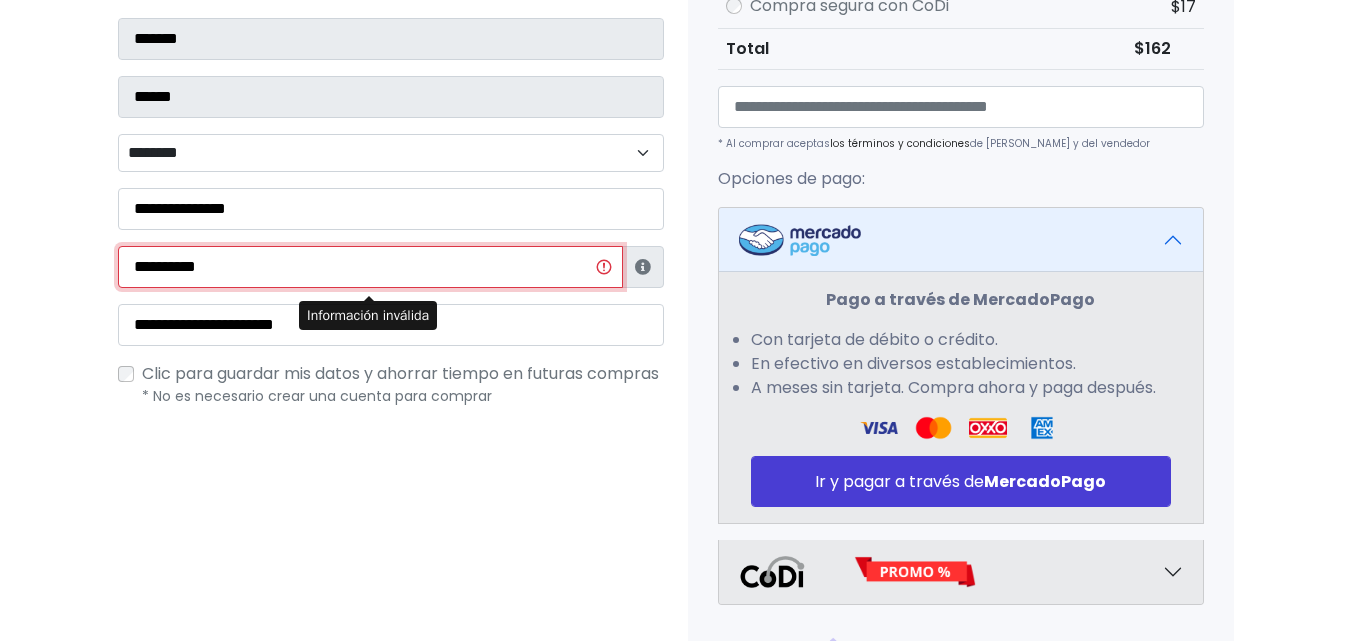 click on "**********" at bounding box center [370, 267] 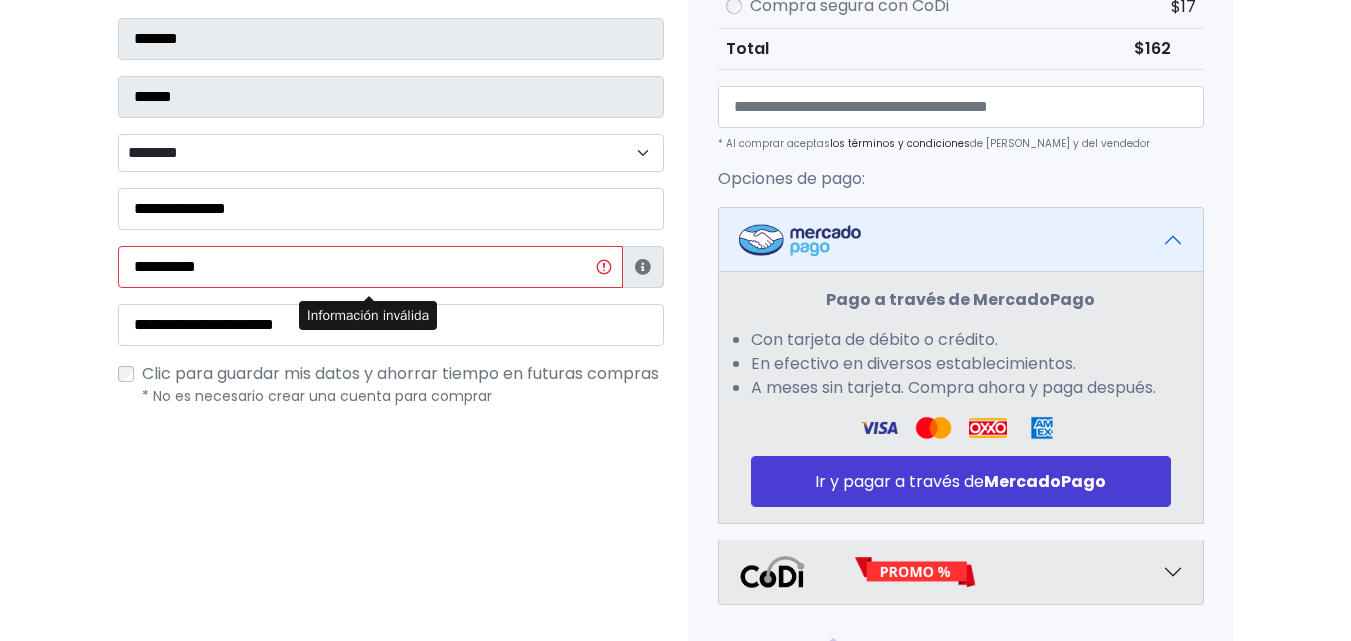 click on "Tienda de GreenHatVintage
Checkout
¿Tienes cuenta?
Haz clic aquí para acceder
¿Olvidaste tu contraseña? Entrar" at bounding box center (675, 246) 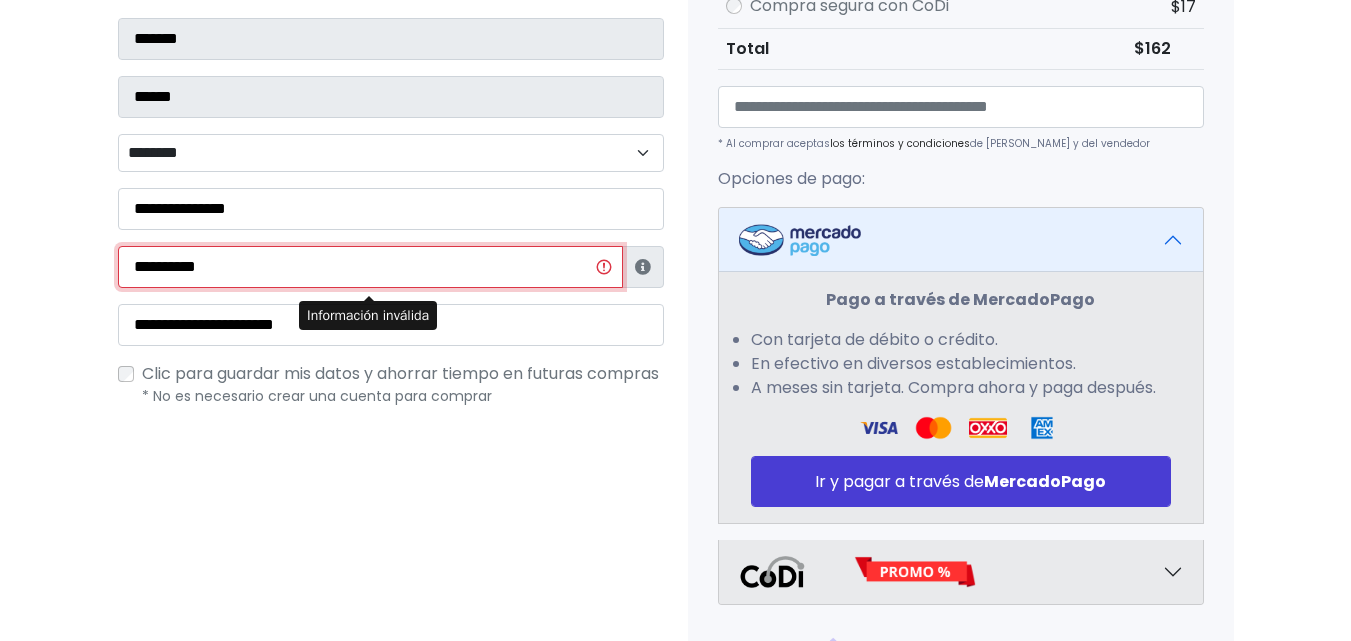 click on "**********" at bounding box center [370, 267] 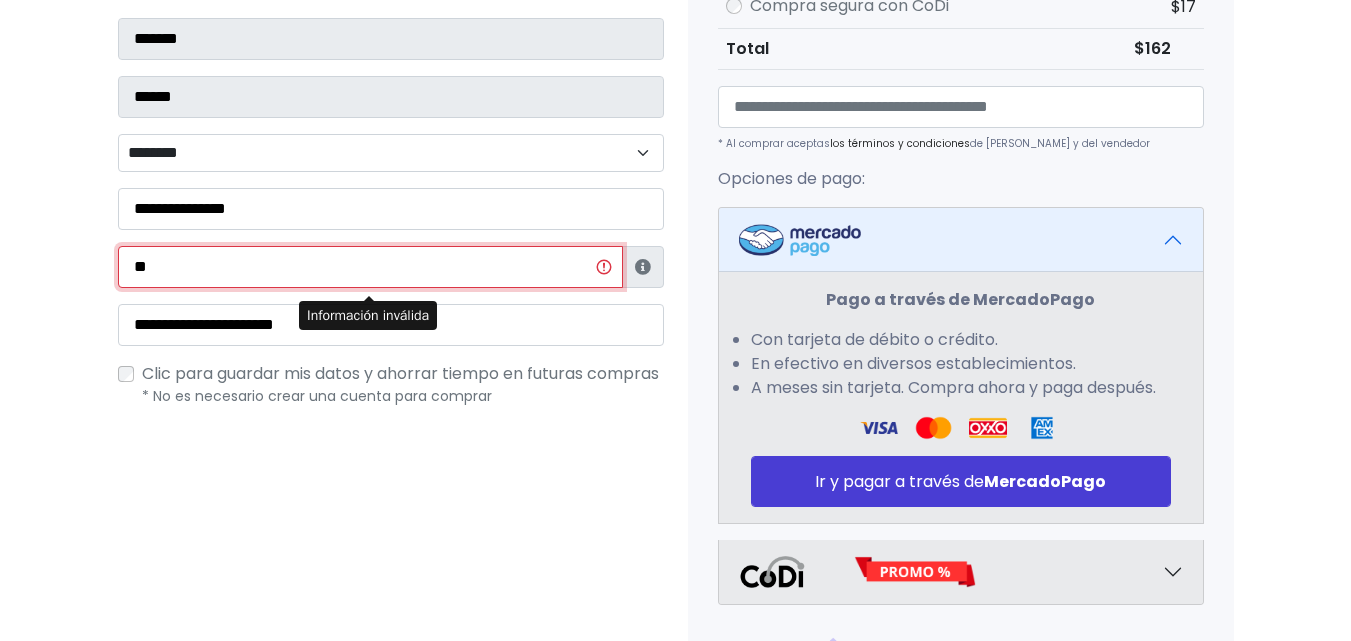 type on "*" 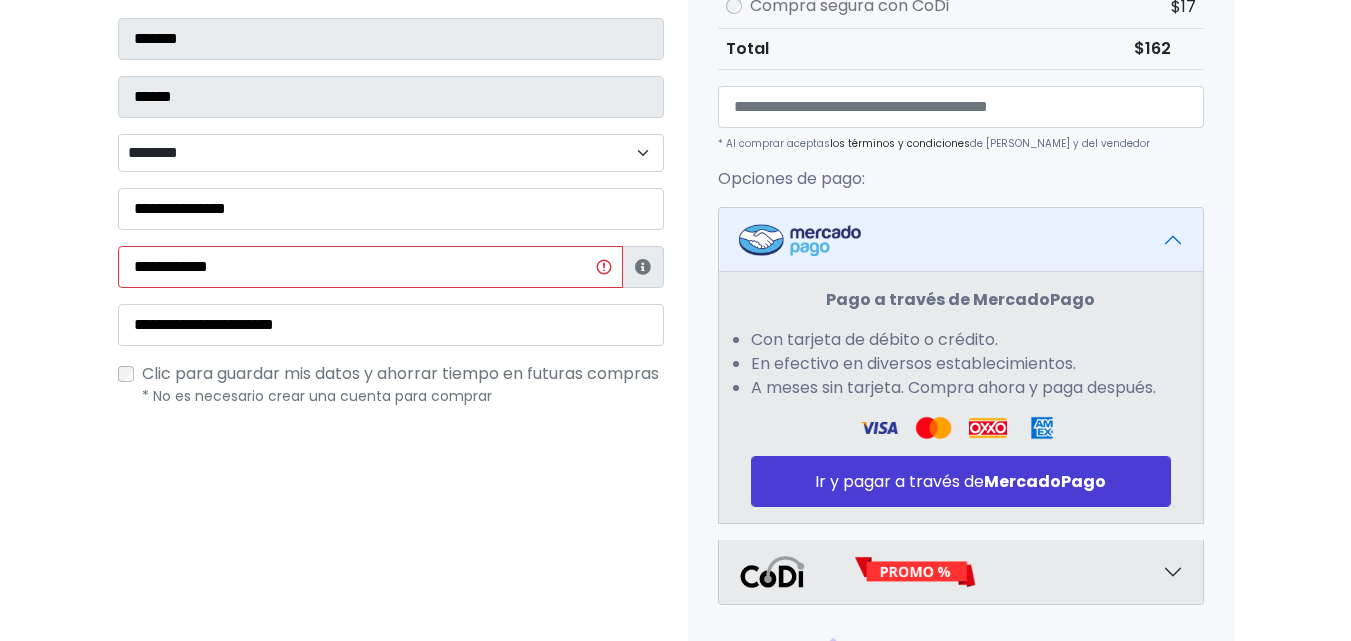 click on "¿Tienes cuenta?
Haz clic aquí para acceder
¿Olvidaste tu contraseña?
Entrar
Datos
Información de Estafeta
Cerrar" at bounding box center (391, 266) 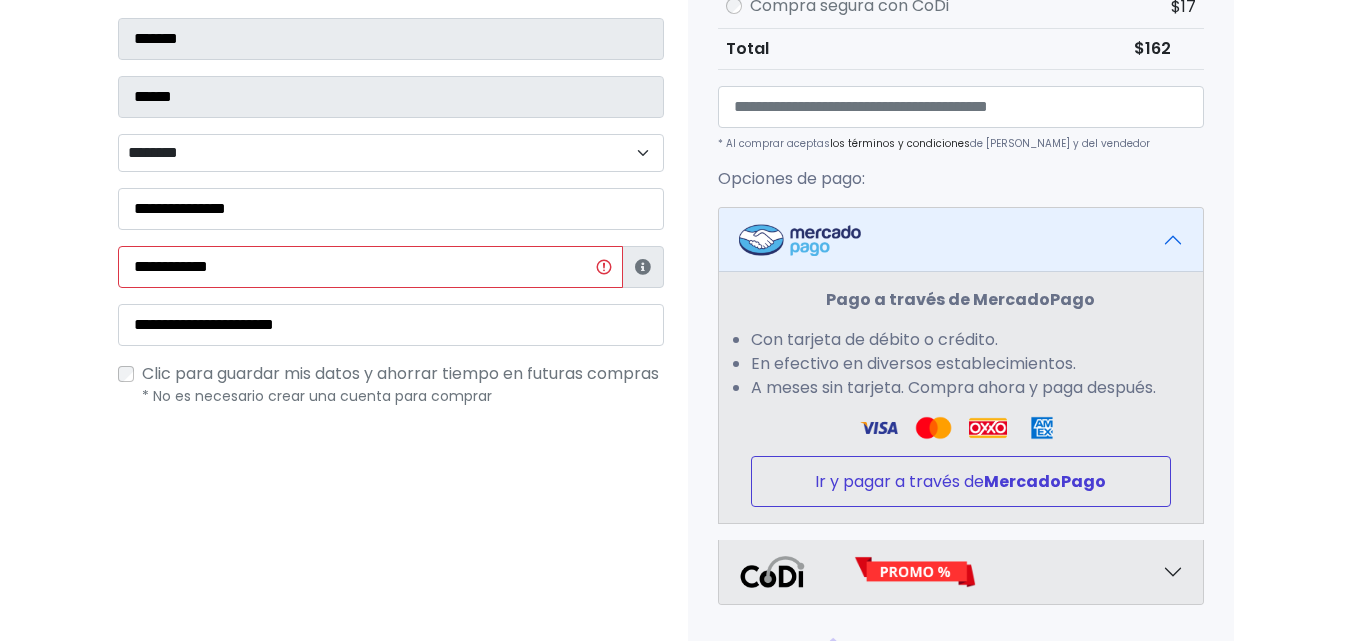 click on "Ir y pagar a través de  MercadoPago" at bounding box center (961, 481) 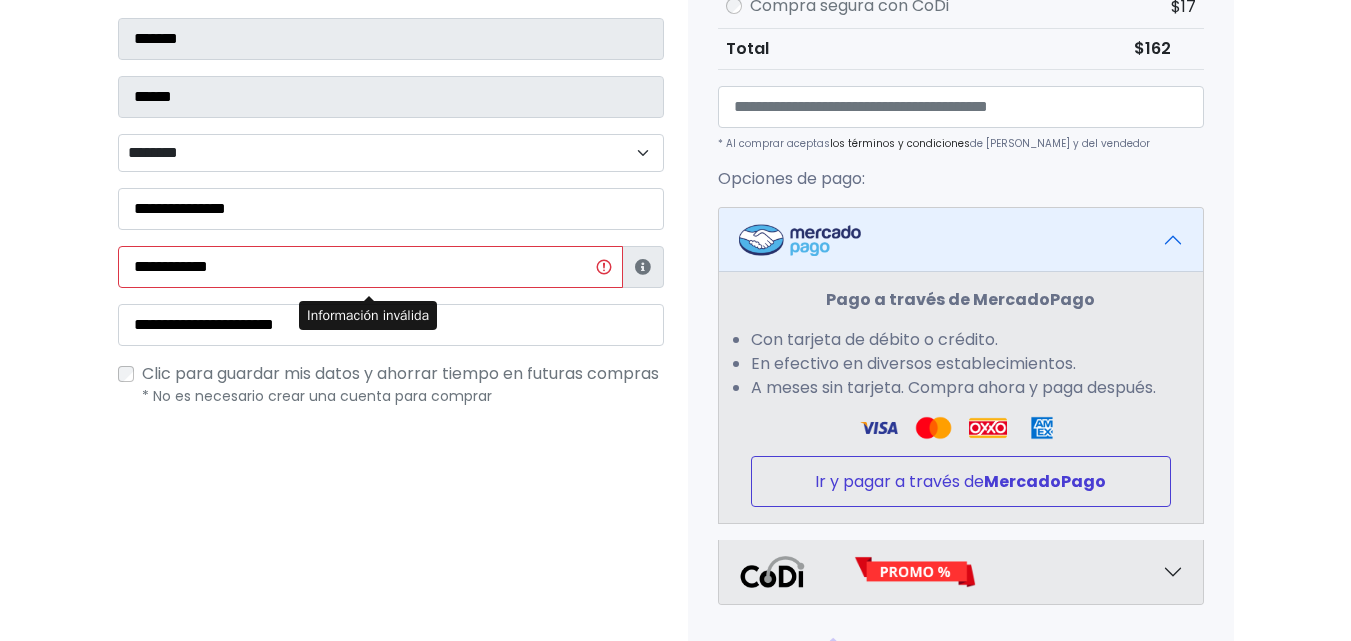scroll, scrollTop: 783, scrollLeft: 0, axis: vertical 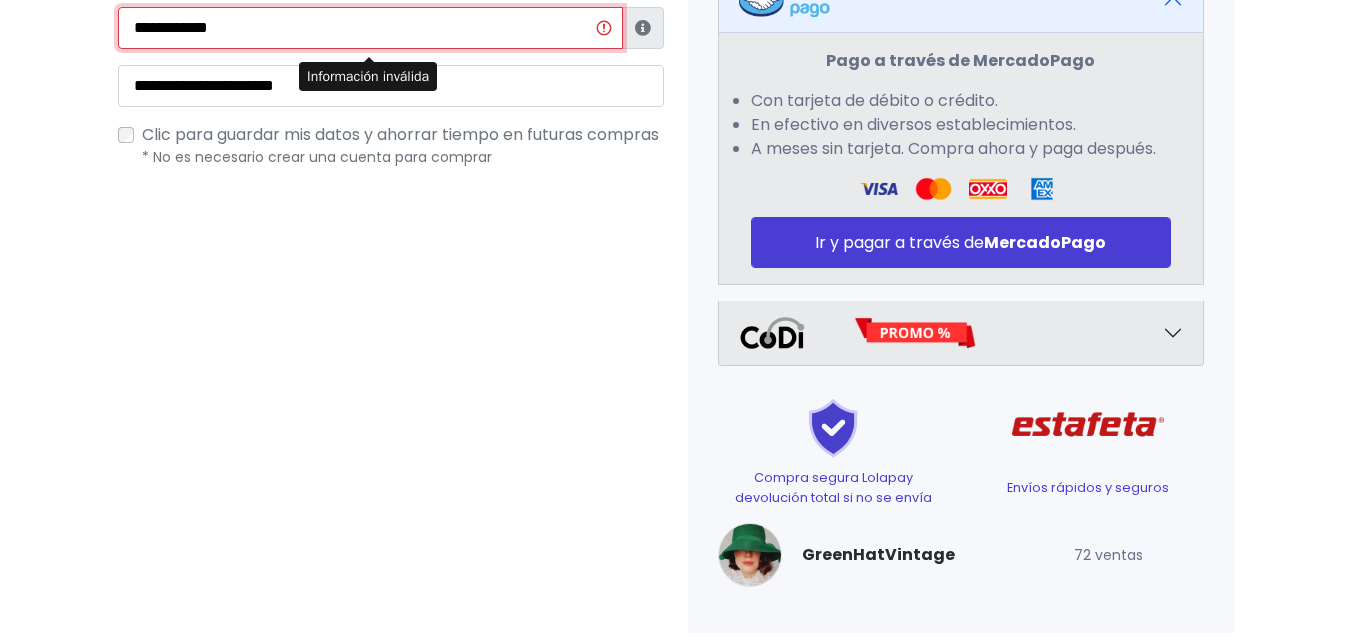 click on "**********" at bounding box center [370, 28] 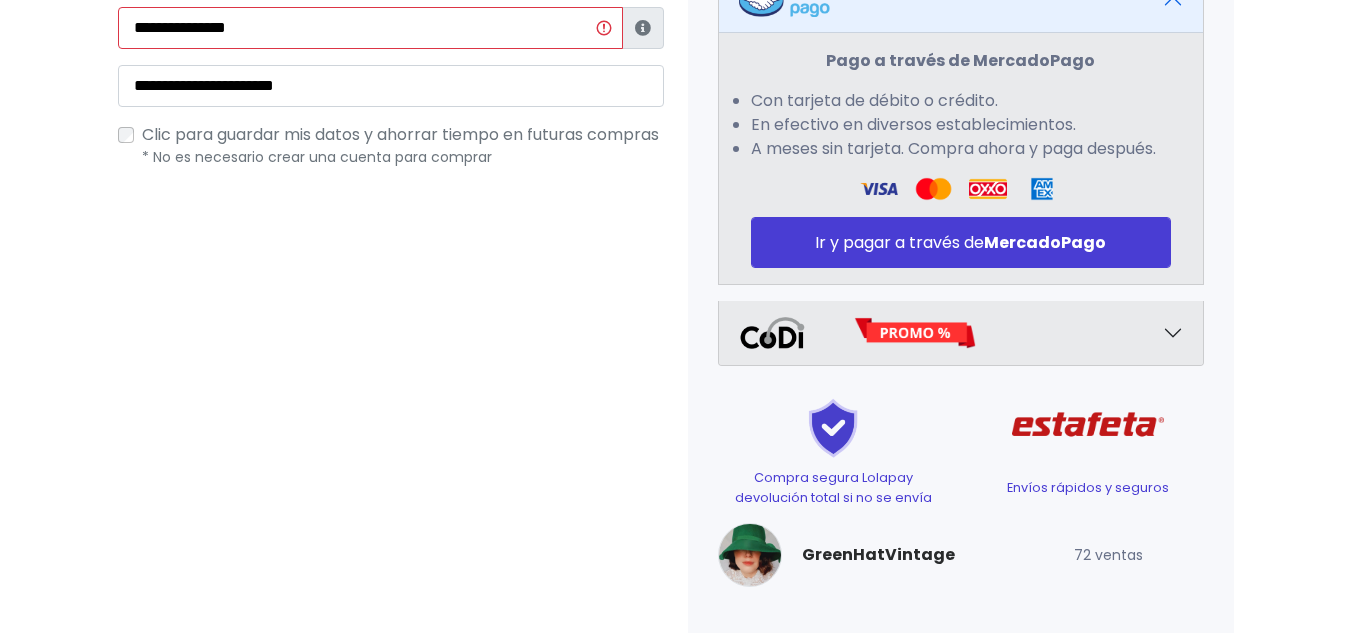 click on "¿Tienes cuenta?
Haz clic aquí para acceder
¿Olvidaste tu contraseña?
Entrar
Datos
Información de Estafeta
Cerrar" at bounding box center (391, 27) 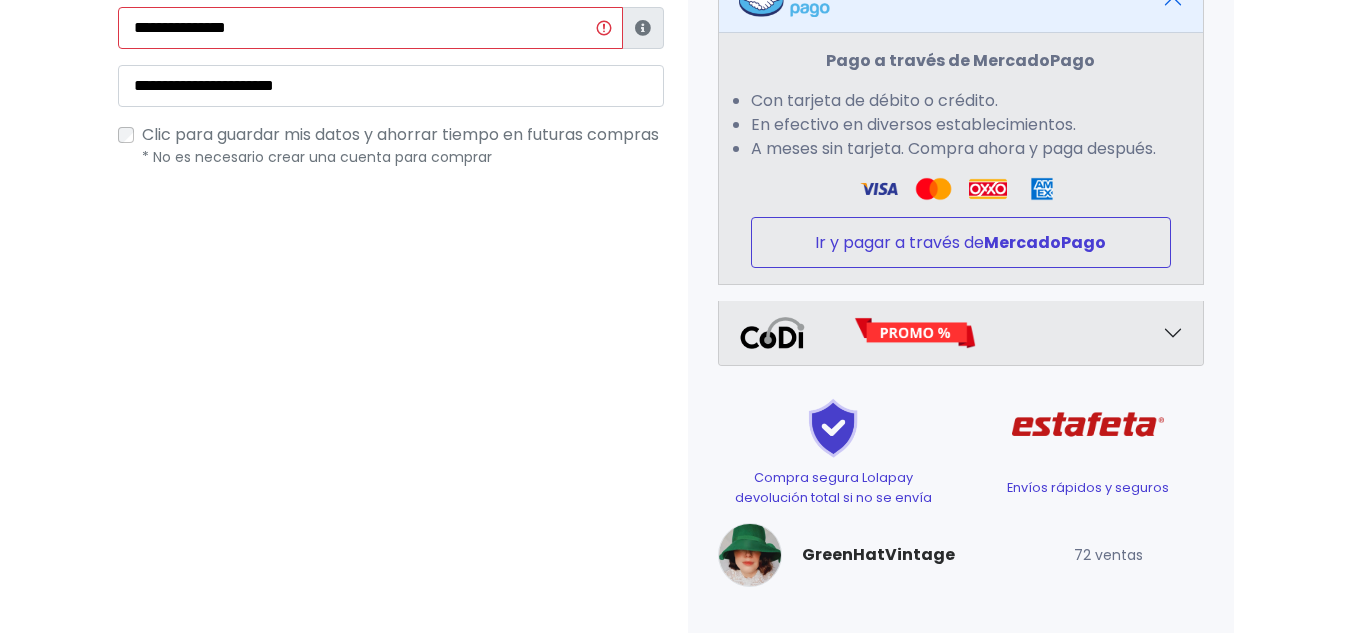 click on "Ir y pagar a través de  MercadoPago" at bounding box center [961, 242] 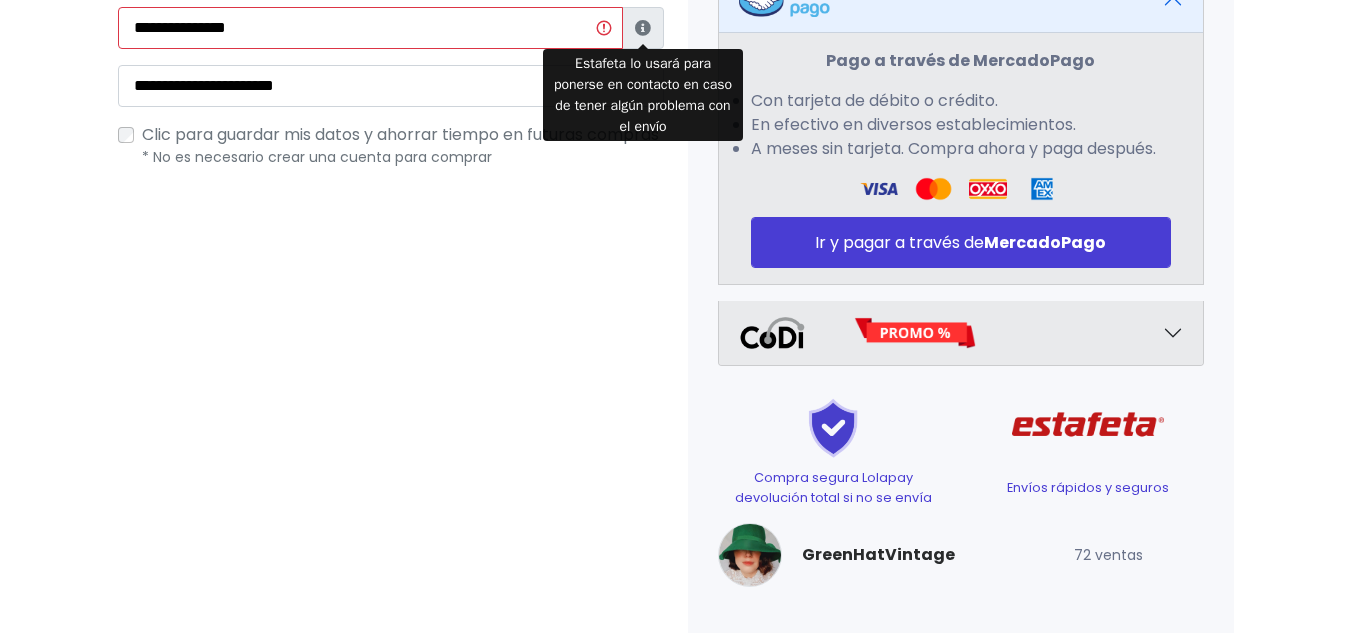 click at bounding box center [643, 28] 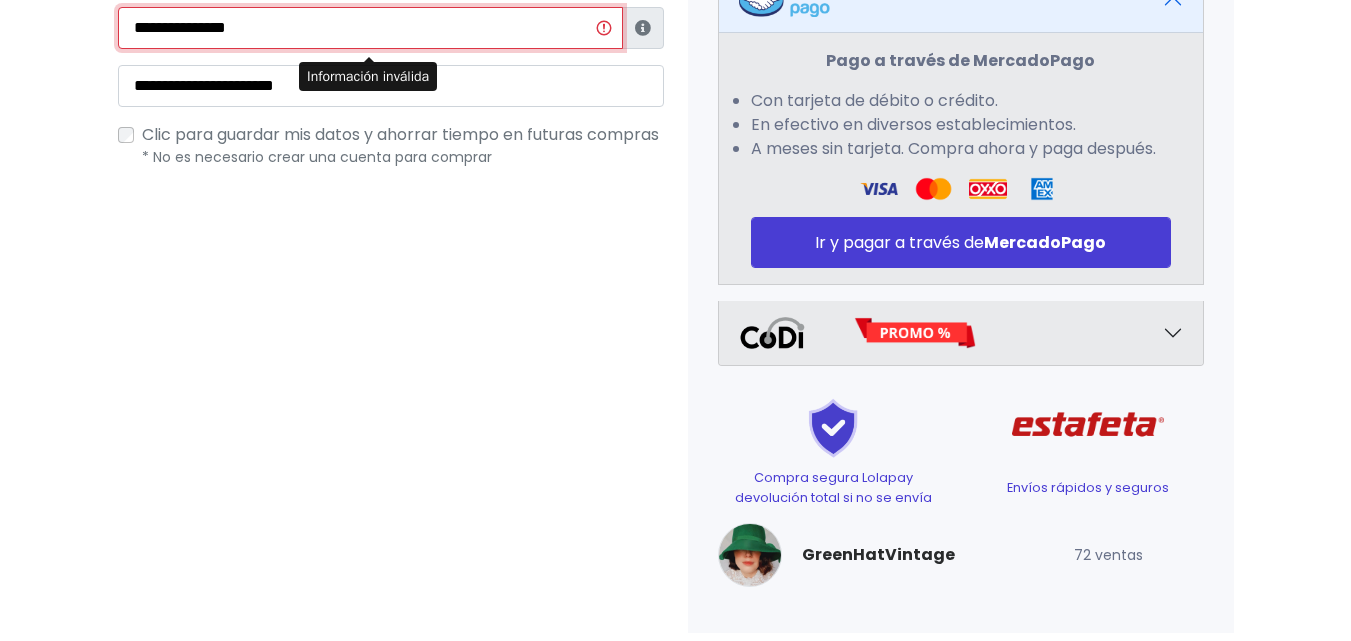 click on "**********" at bounding box center [370, 28] 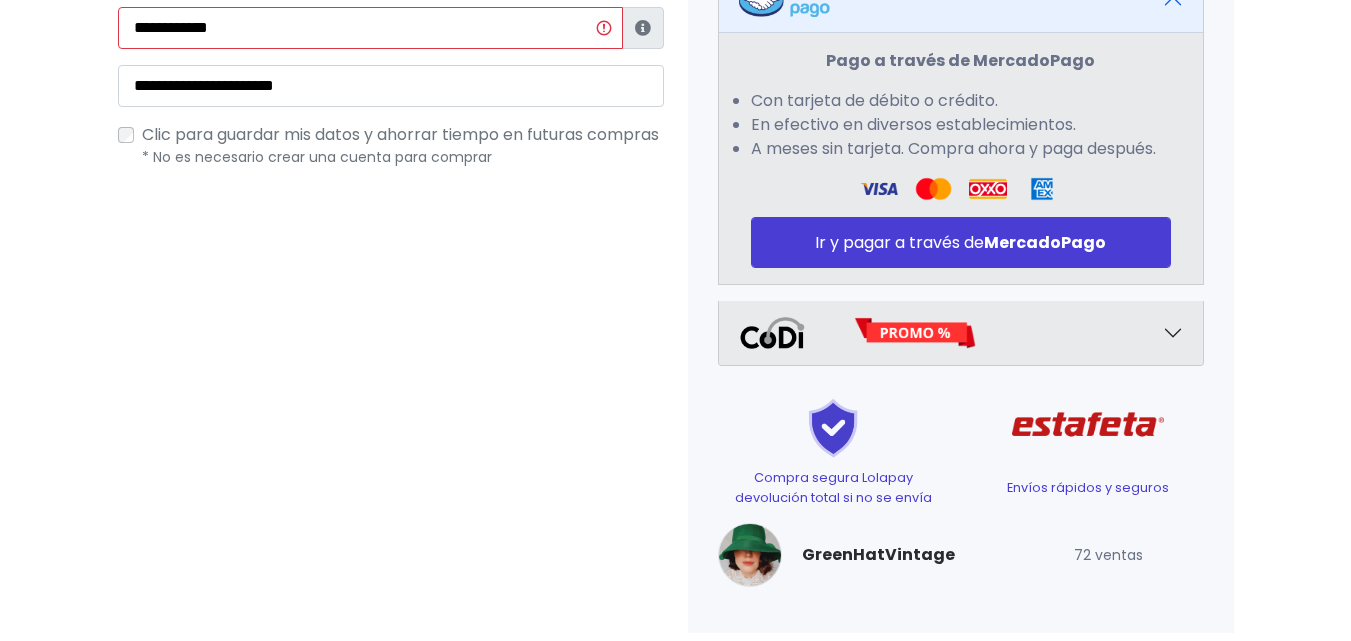 click on "¿Tienes cuenta?
Haz clic aquí para acceder
¿Olvidaste tu contraseña?
Entrar
Datos
Información de Estafeta
Cerrar" at bounding box center [391, 27] 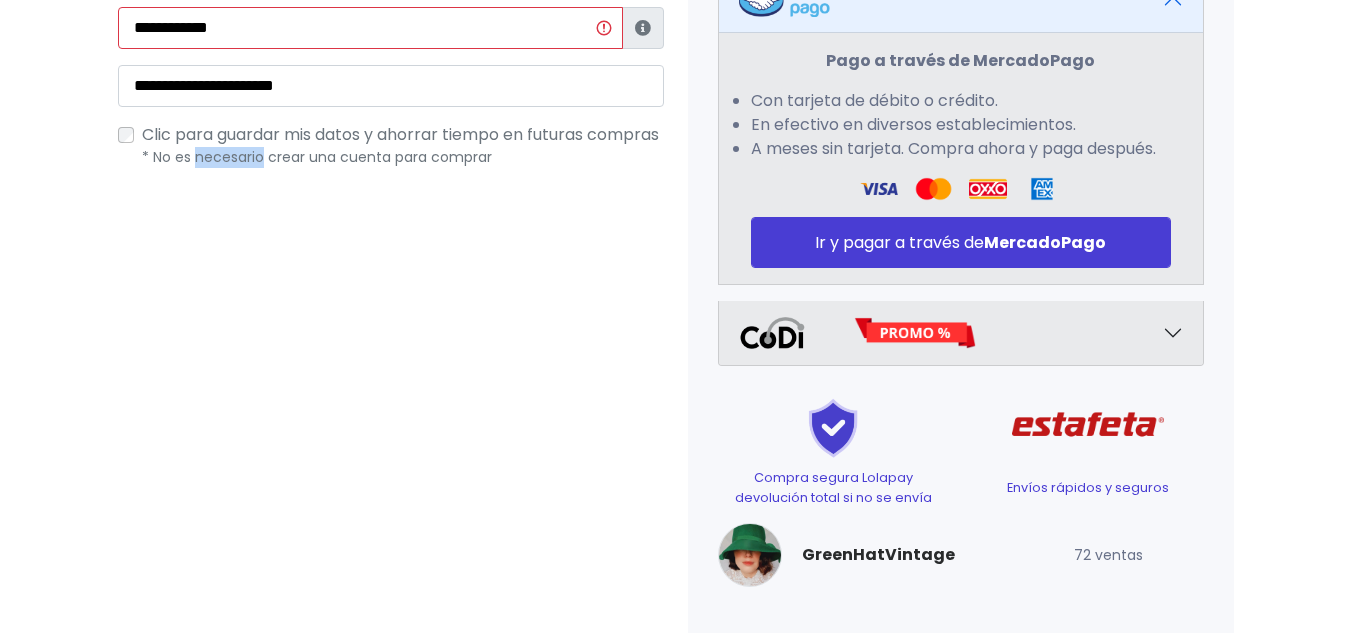 click on "¿Tienes cuenta?
Haz clic aquí para acceder
¿Olvidaste tu contraseña?
Entrar
Datos
Información de Estafeta
Cerrar" at bounding box center (391, 27) 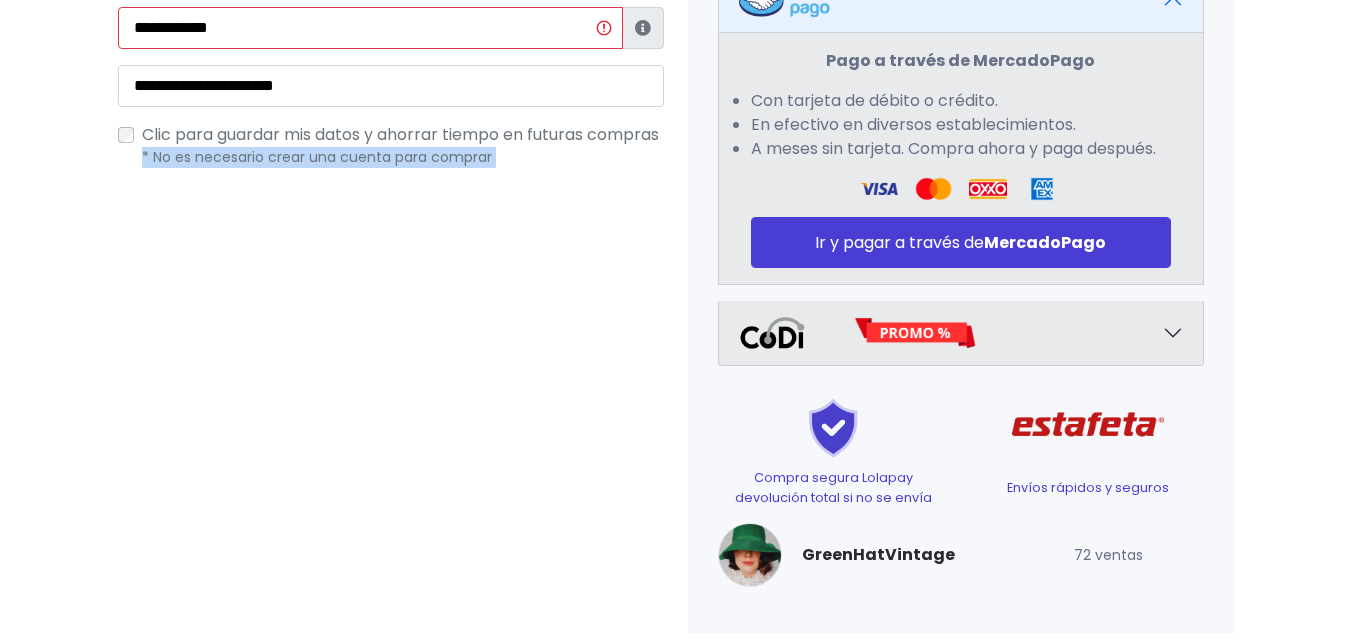 click on "¿Tienes cuenta?
Haz clic aquí para acceder
¿Olvidaste tu contraseña?
Entrar
Datos
Información de Estafeta
Cerrar" at bounding box center [391, 27] 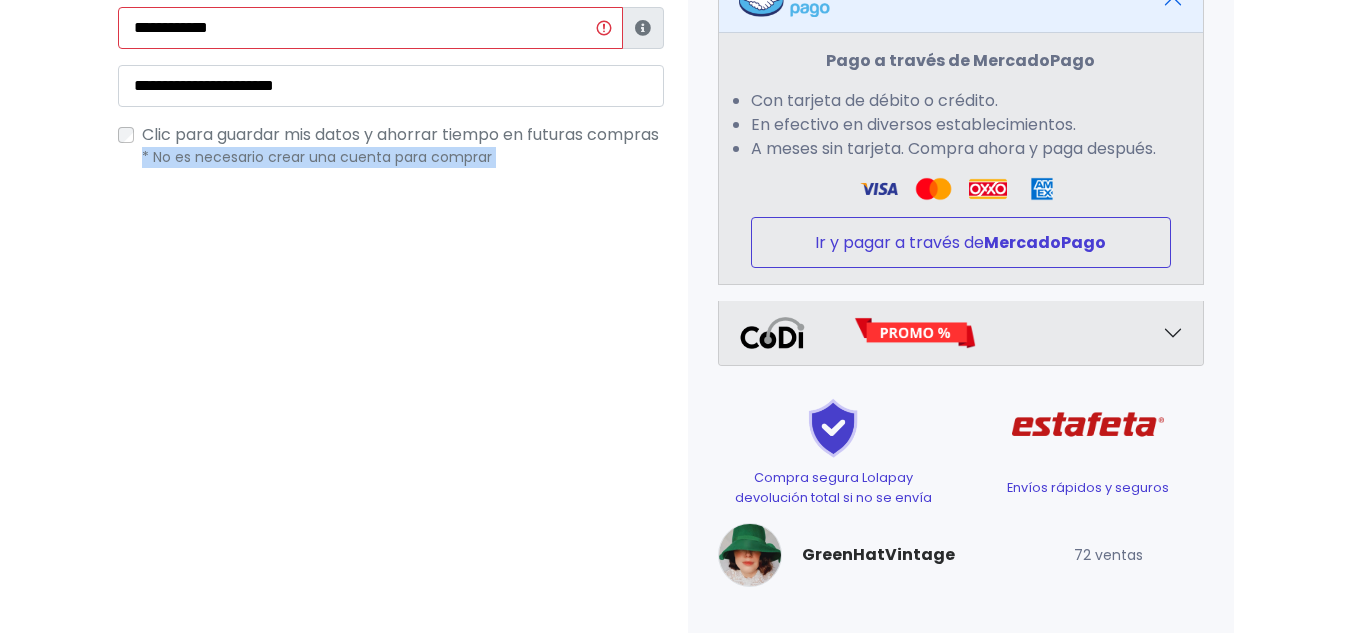 click on "Ir y pagar a través de  MercadoPago" at bounding box center (961, 242) 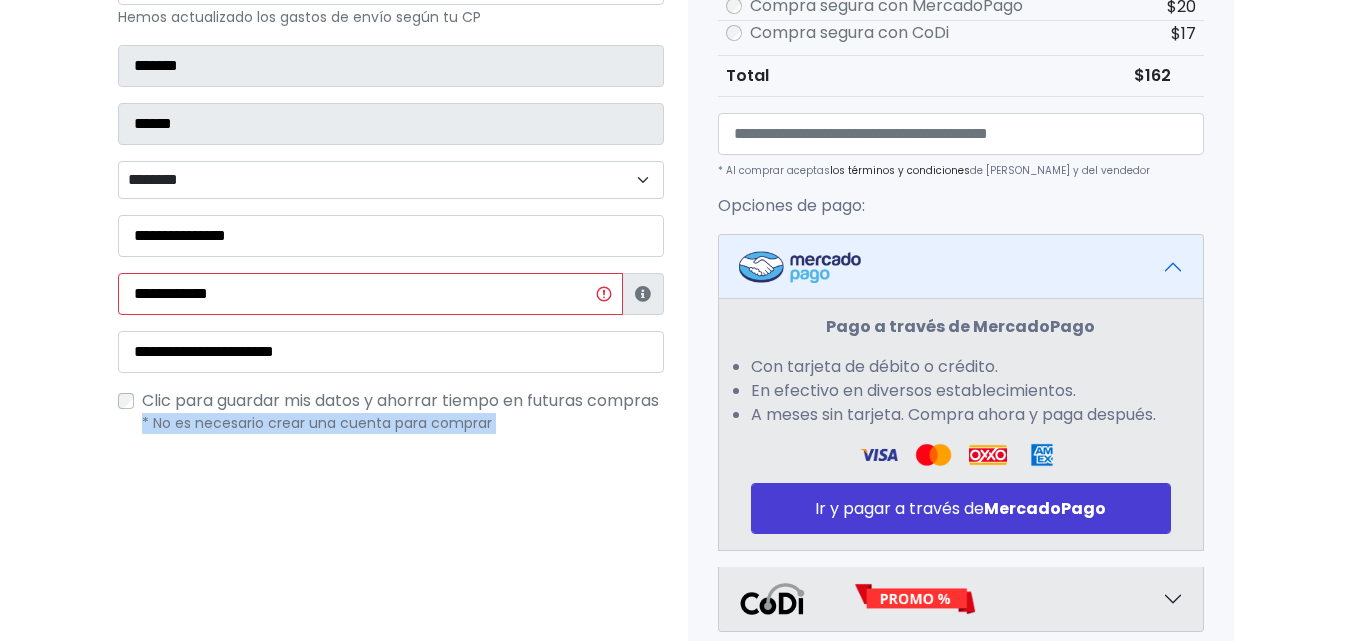 scroll, scrollTop: 450, scrollLeft: 0, axis: vertical 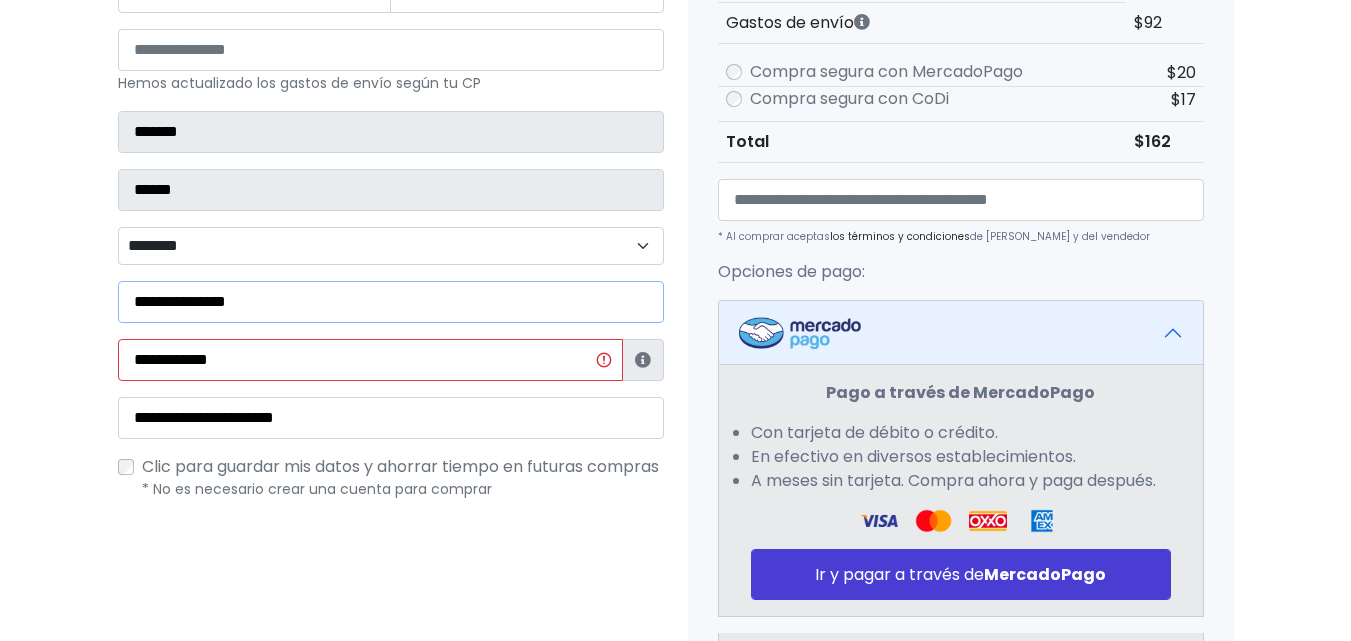 click on "**********" at bounding box center [391, 302] 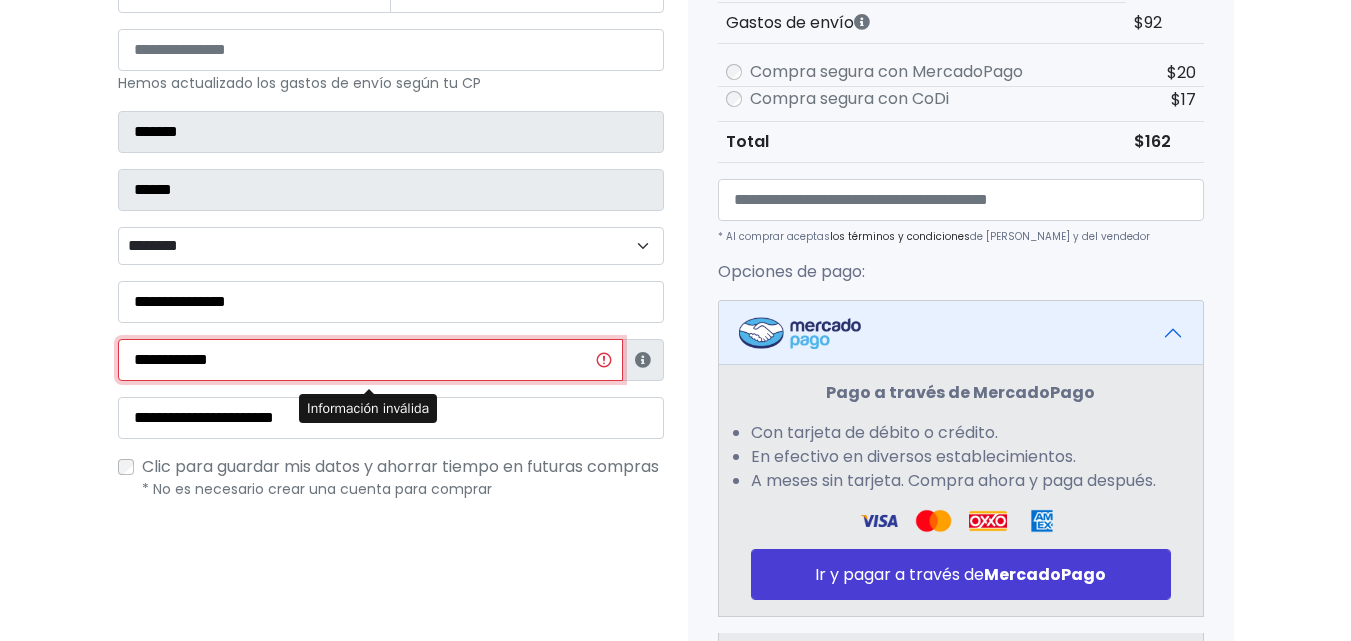 click on "**********" at bounding box center [370, 360] 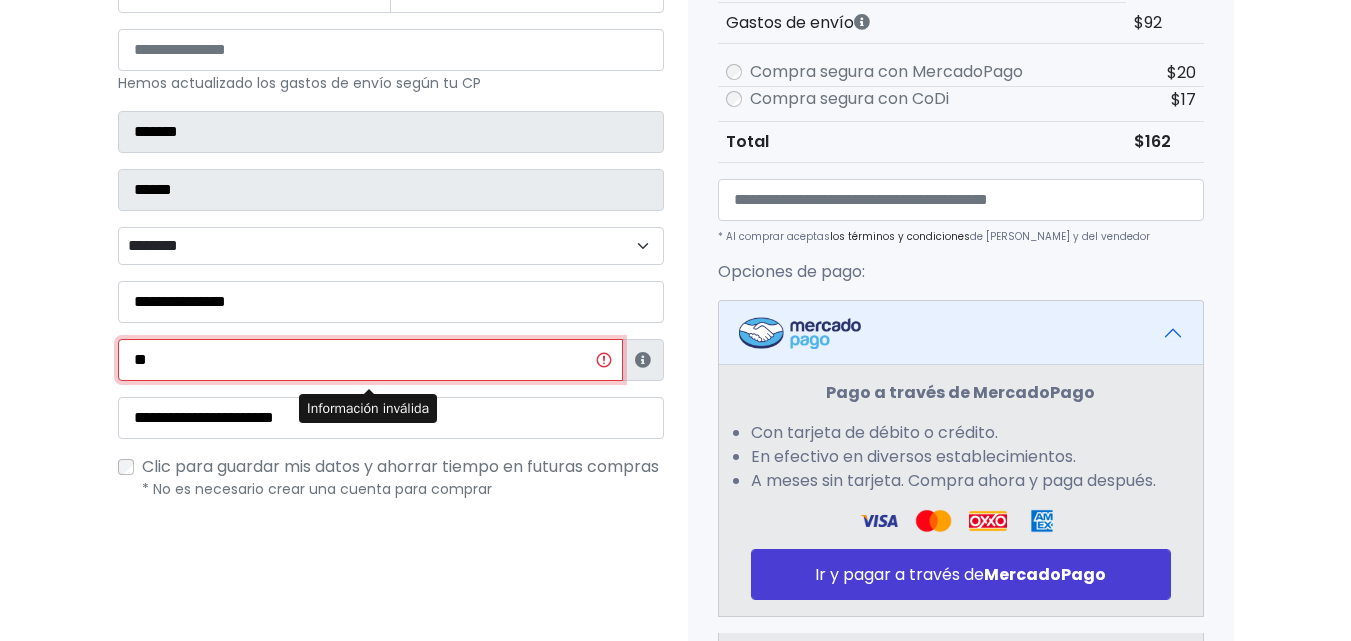 type on "*" 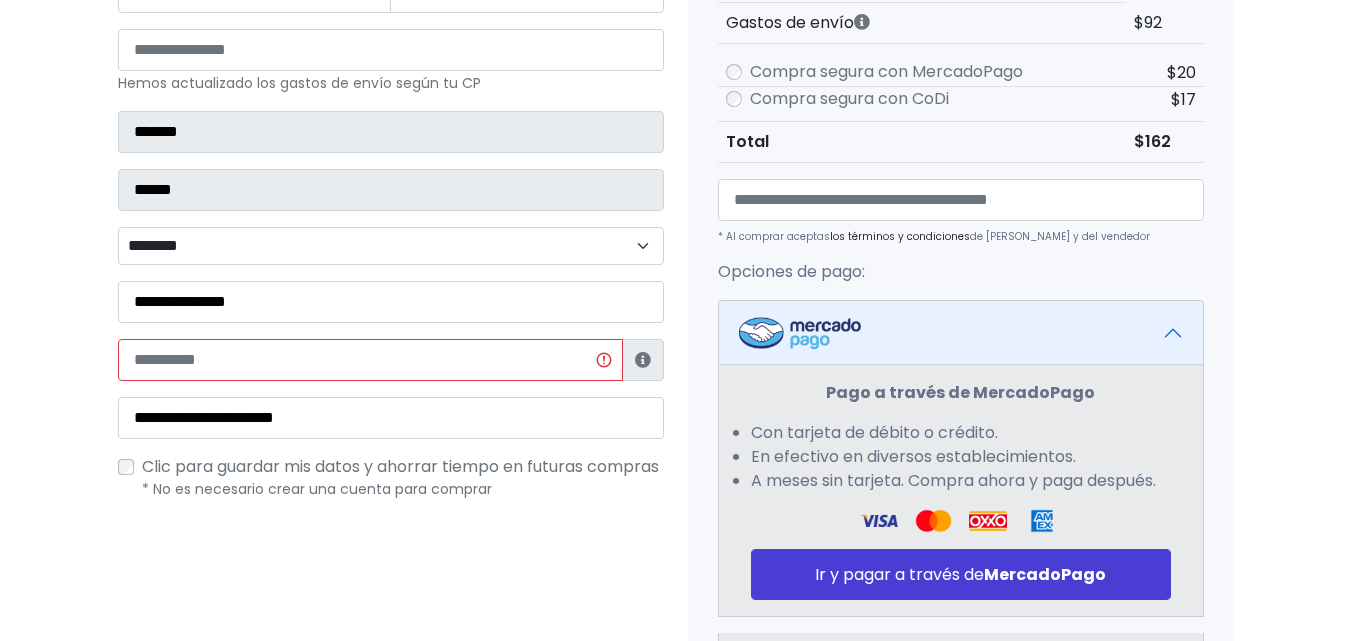 click on "¿Tienes cuenta?
Haz clic aquí para acceder
¿Olvidaste tu contraseña?
Entrar
Datos
Información de Estafeta
Cerrar" at bounding box center [391, 359] 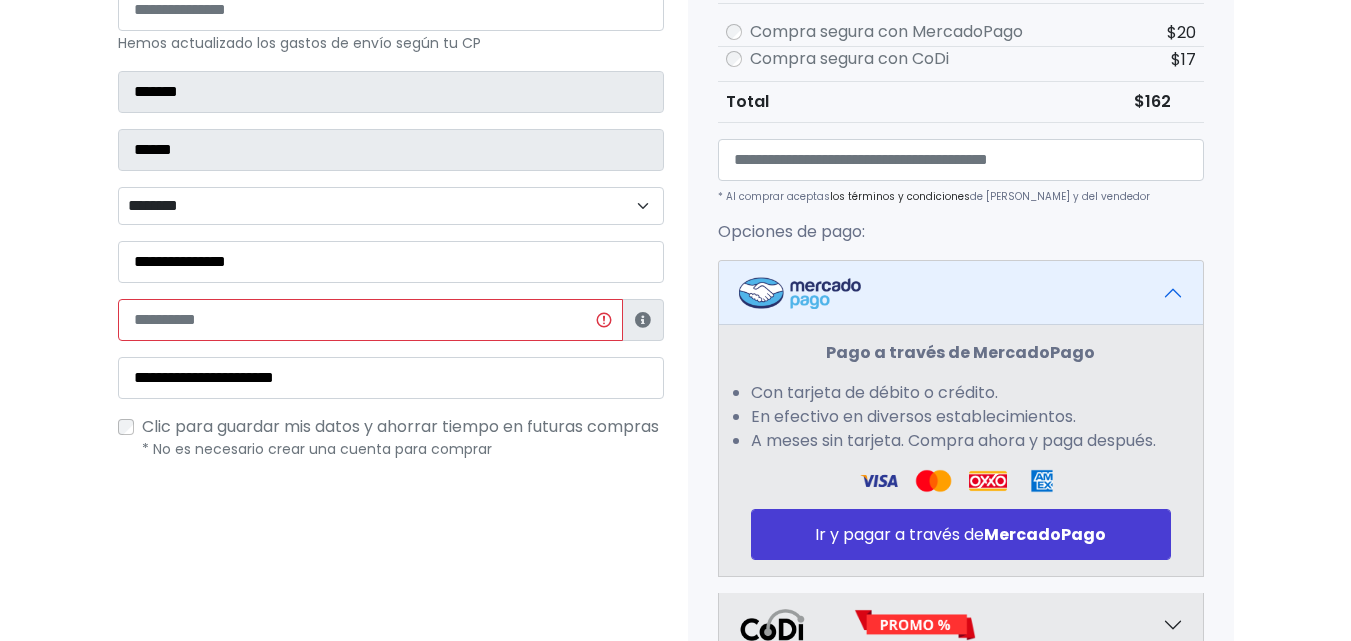 click on "¿Tienes cuenta?
Haz clic aquí para acceder
¿Olvidaste tu contraseña?
Entrar
Datos
Información de Estafeta
Cerrar" at bounding box center [391, 319] 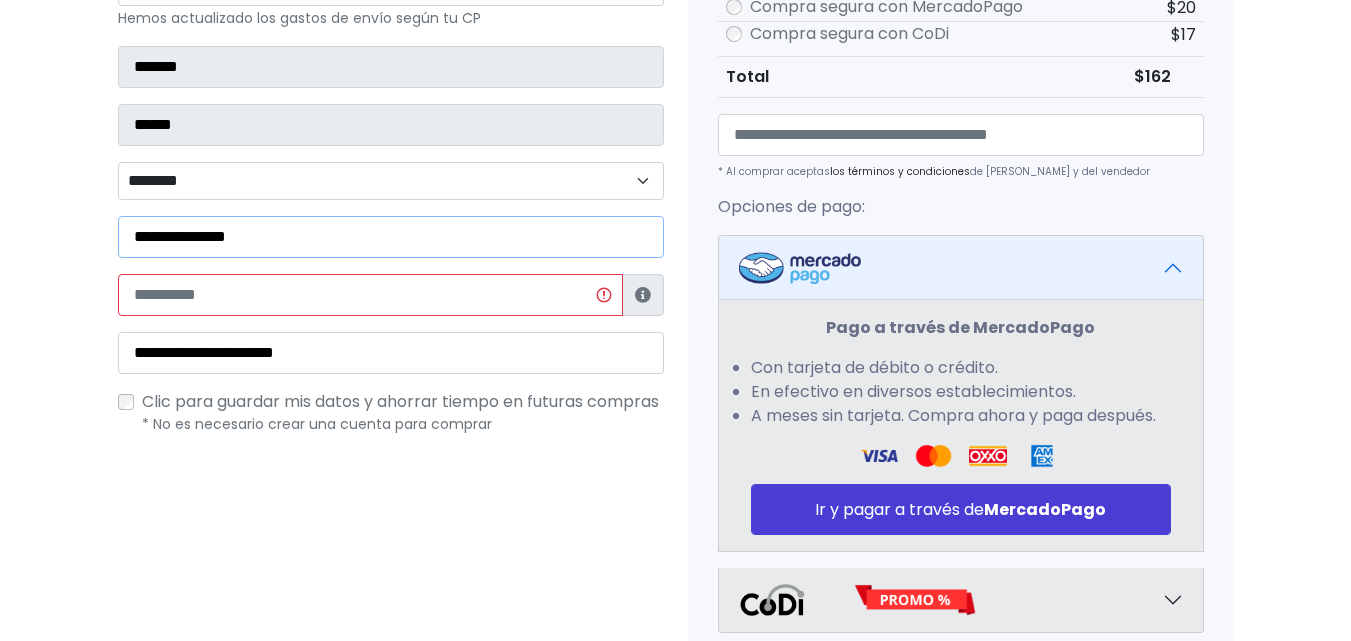 click on "**********" at bounding box center [391, 237] 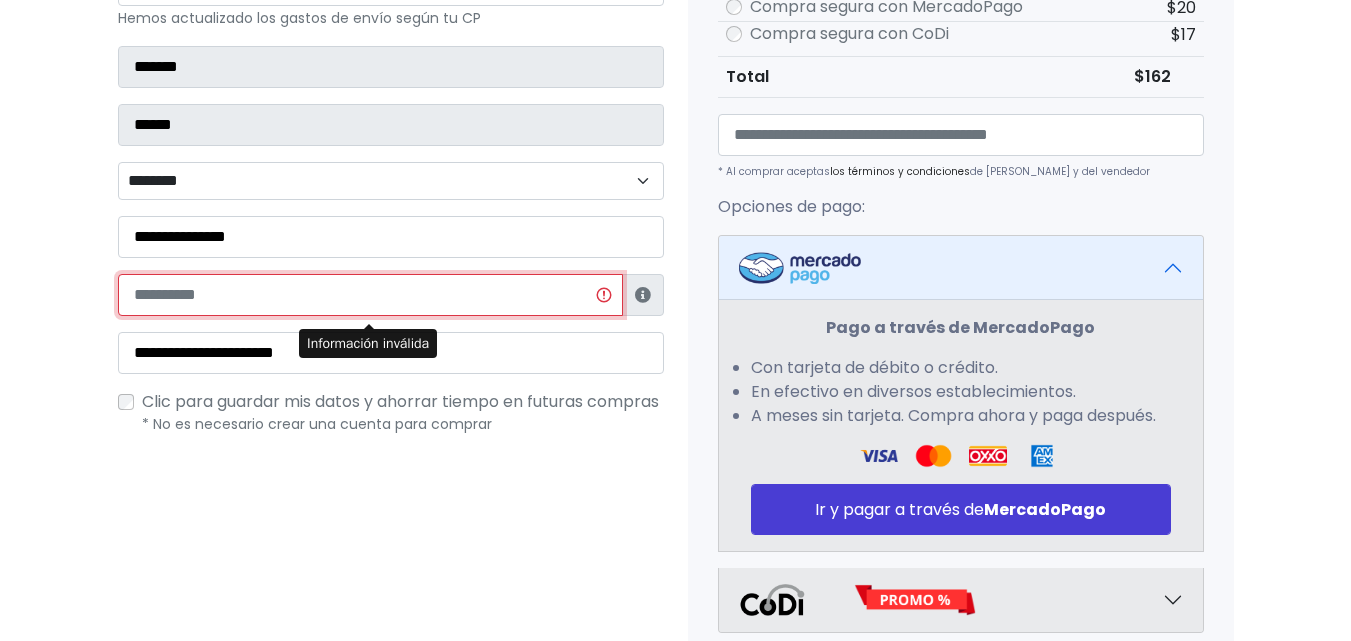 click at bounding box center (370, 295) 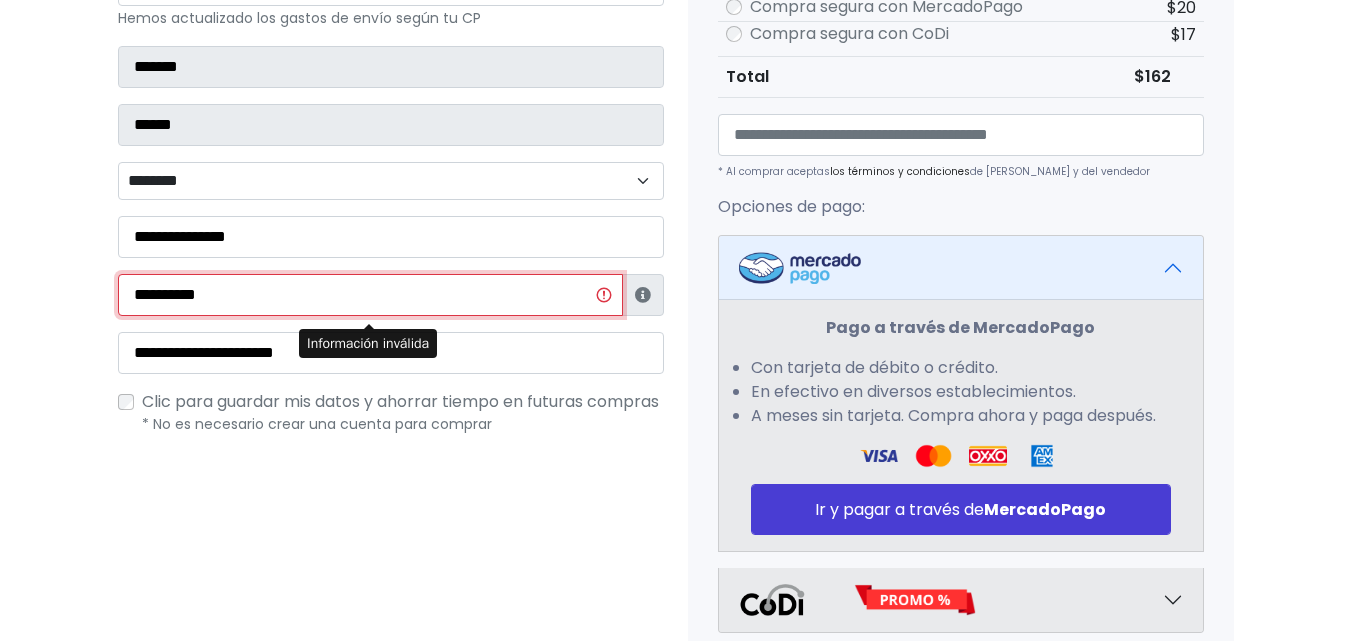 click on "**********" at bounding box center (370, 295) 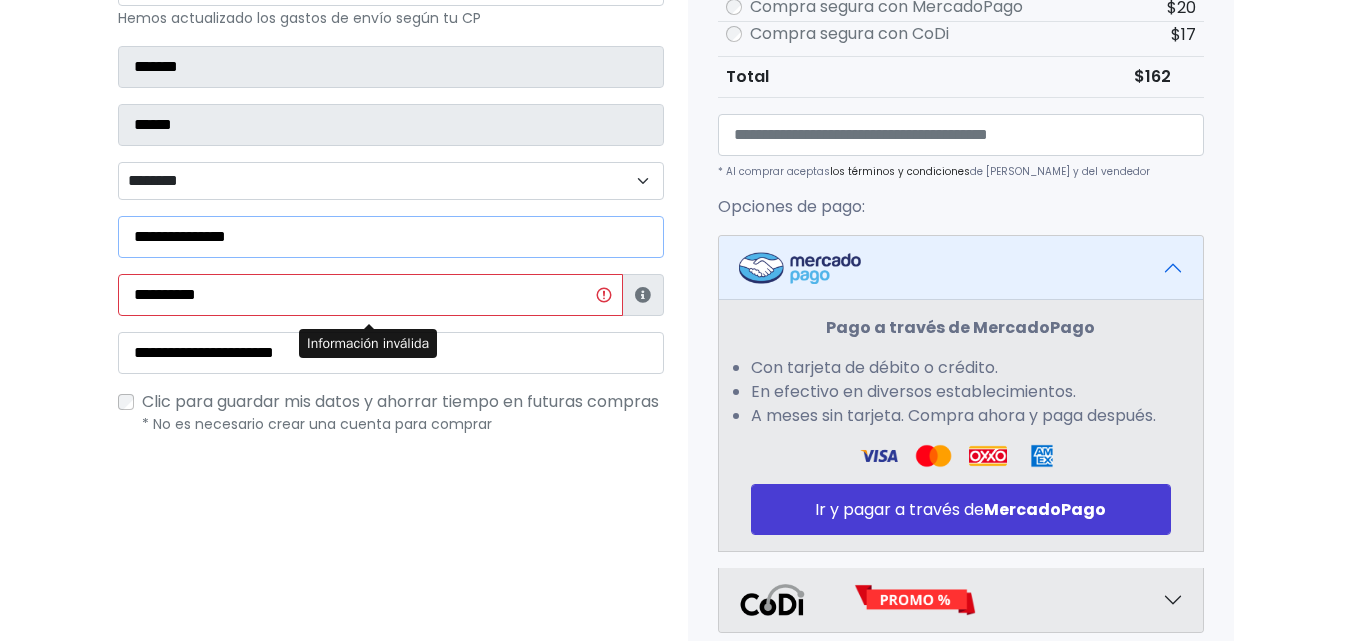 click on "**********" at bounding box center [391, 237] 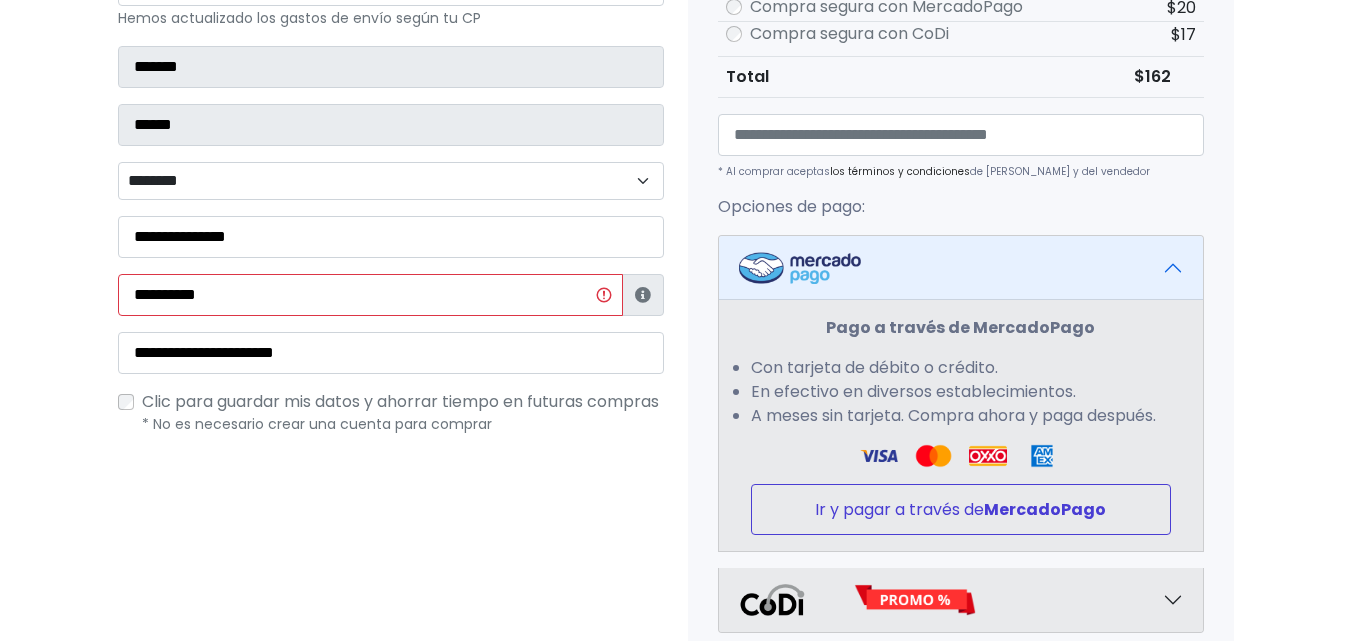 click on "Ir y pagar a través de  MercadoPago" at bounding box center [961, 509] 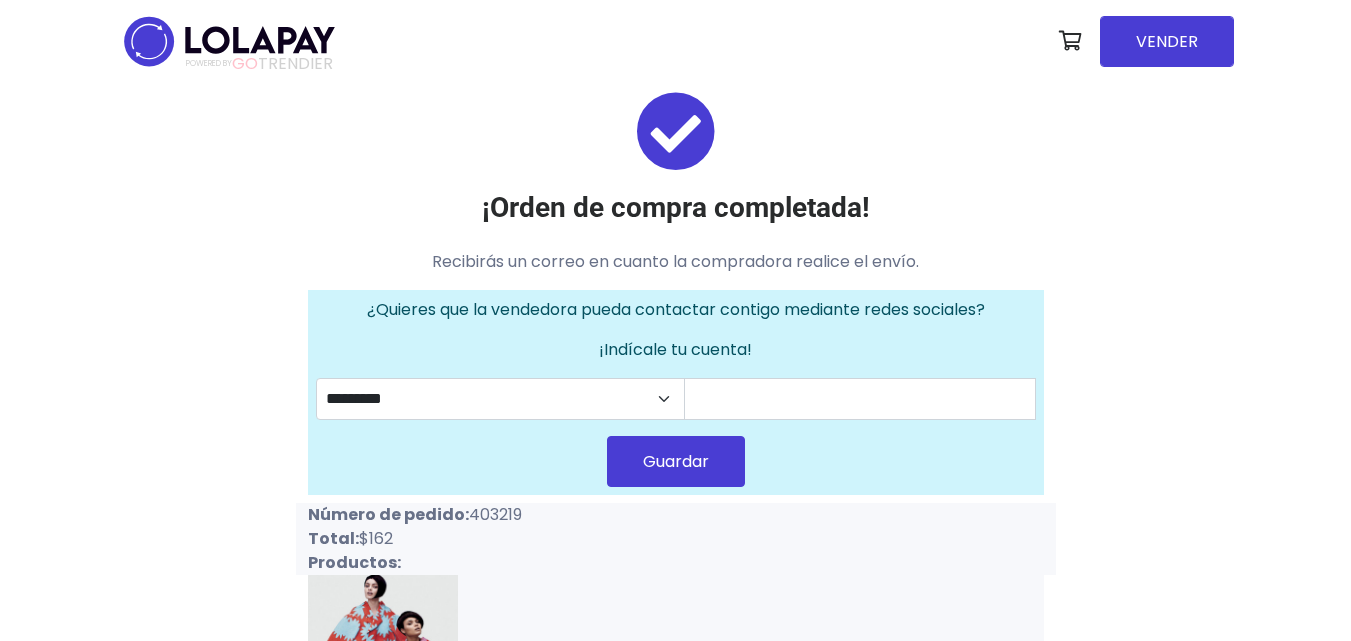 scroll, scrollTop: 0, scrollLeft: 0, axis: both 